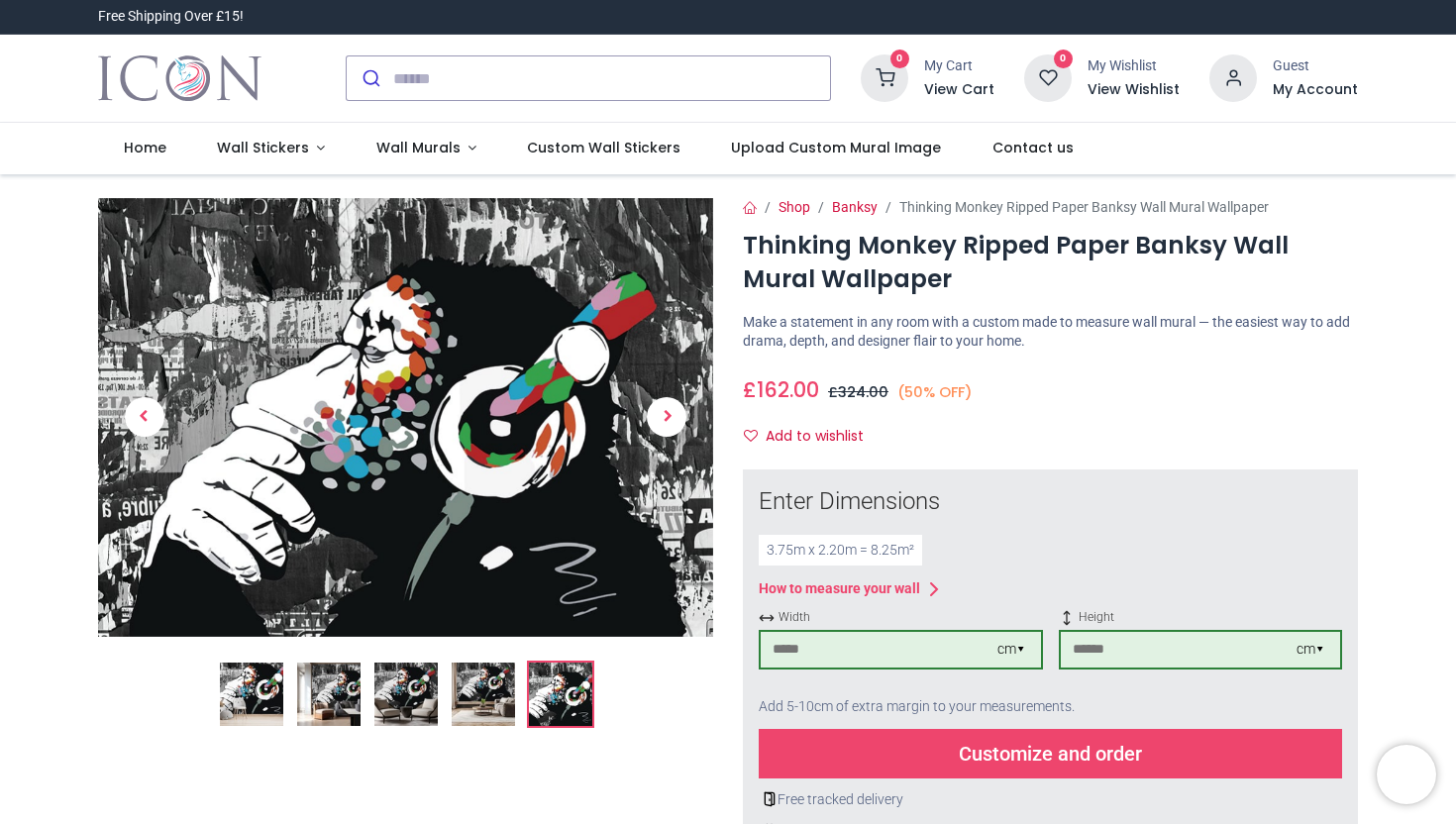 scroll, scrollTop: 0, scrollLeft: 0, axis: both 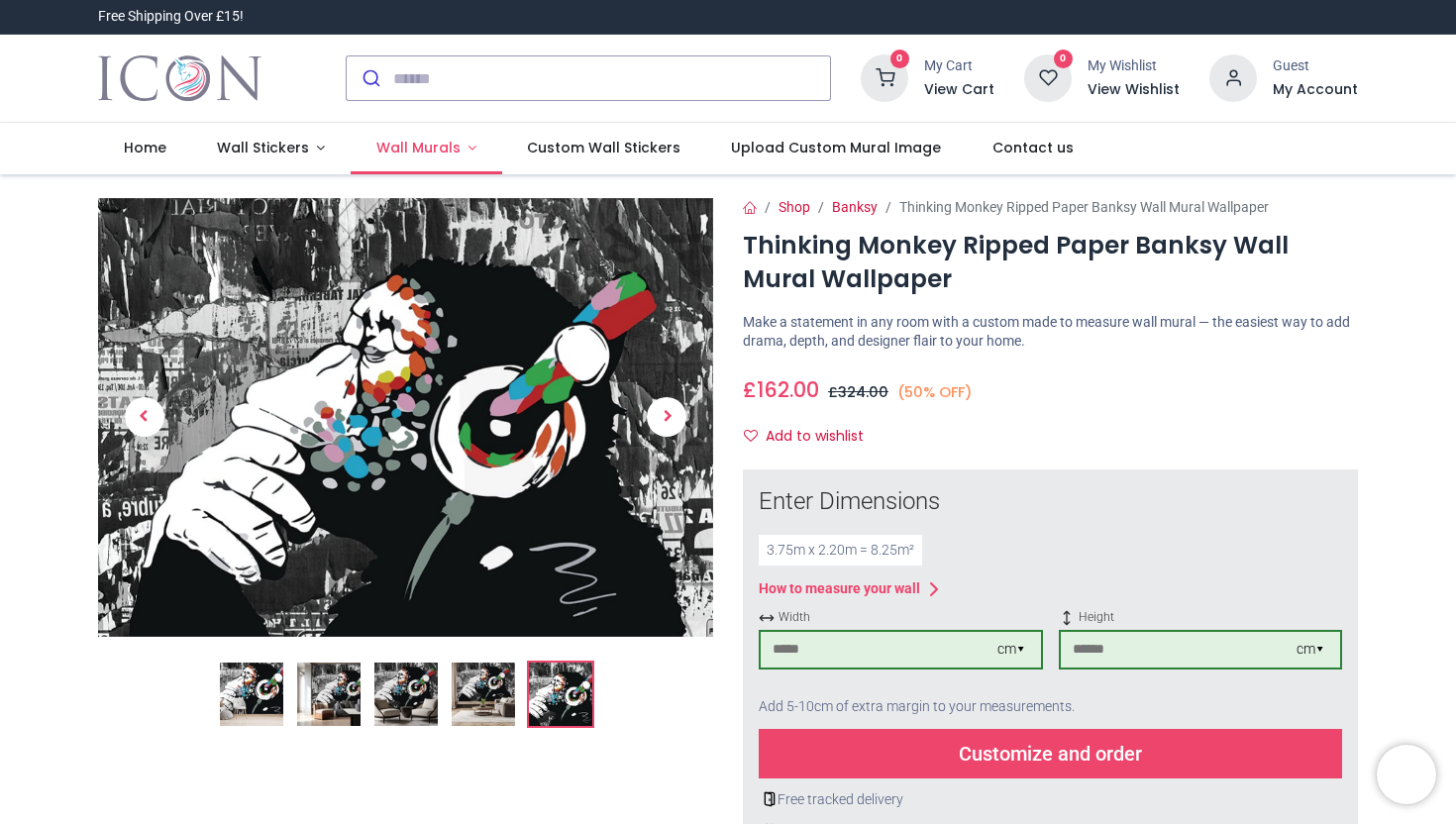 click on "Wall Murals" at bounding box center (418, 148) 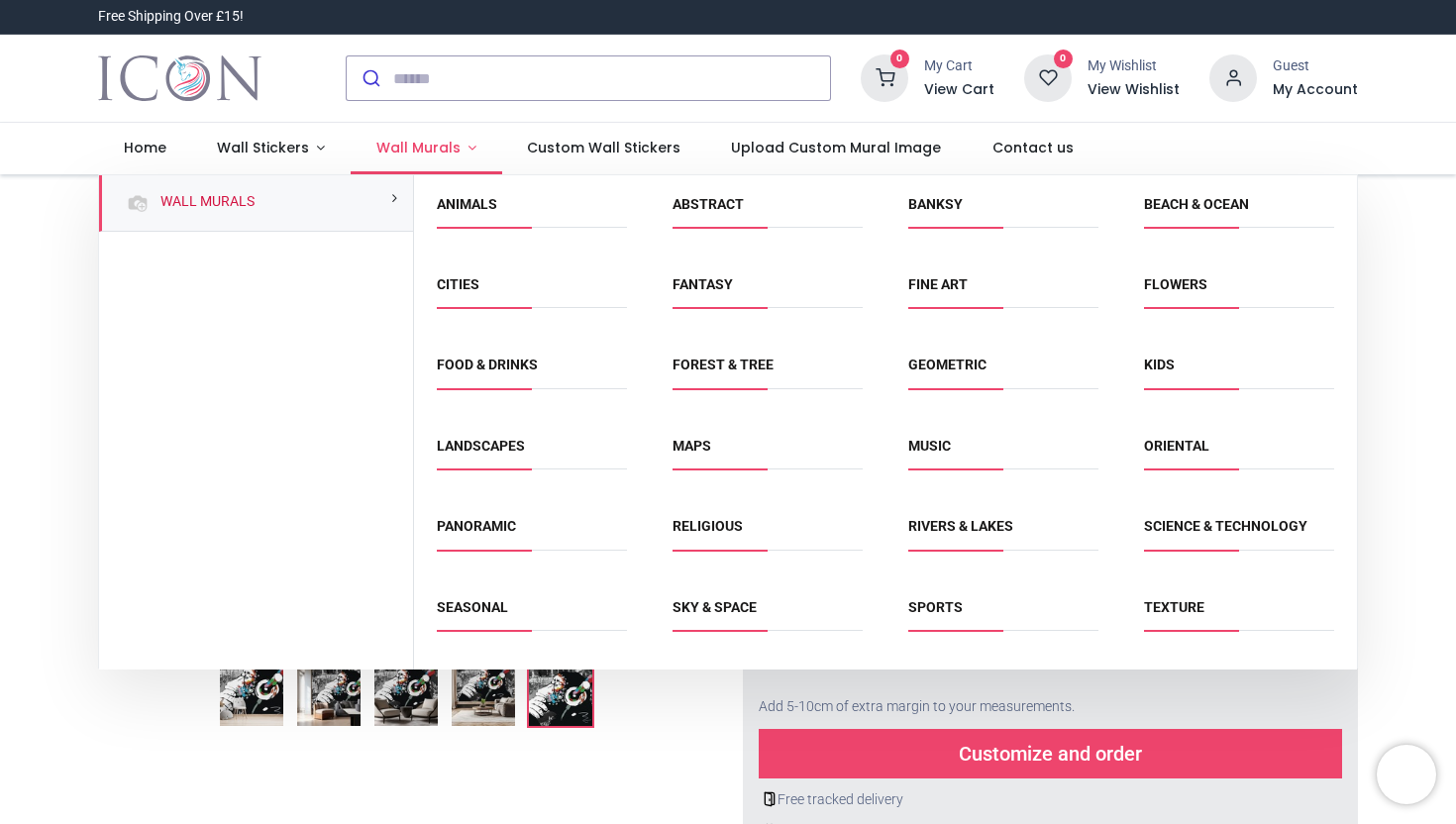 click on "Wall Murals" at bounding box center [418, 148] 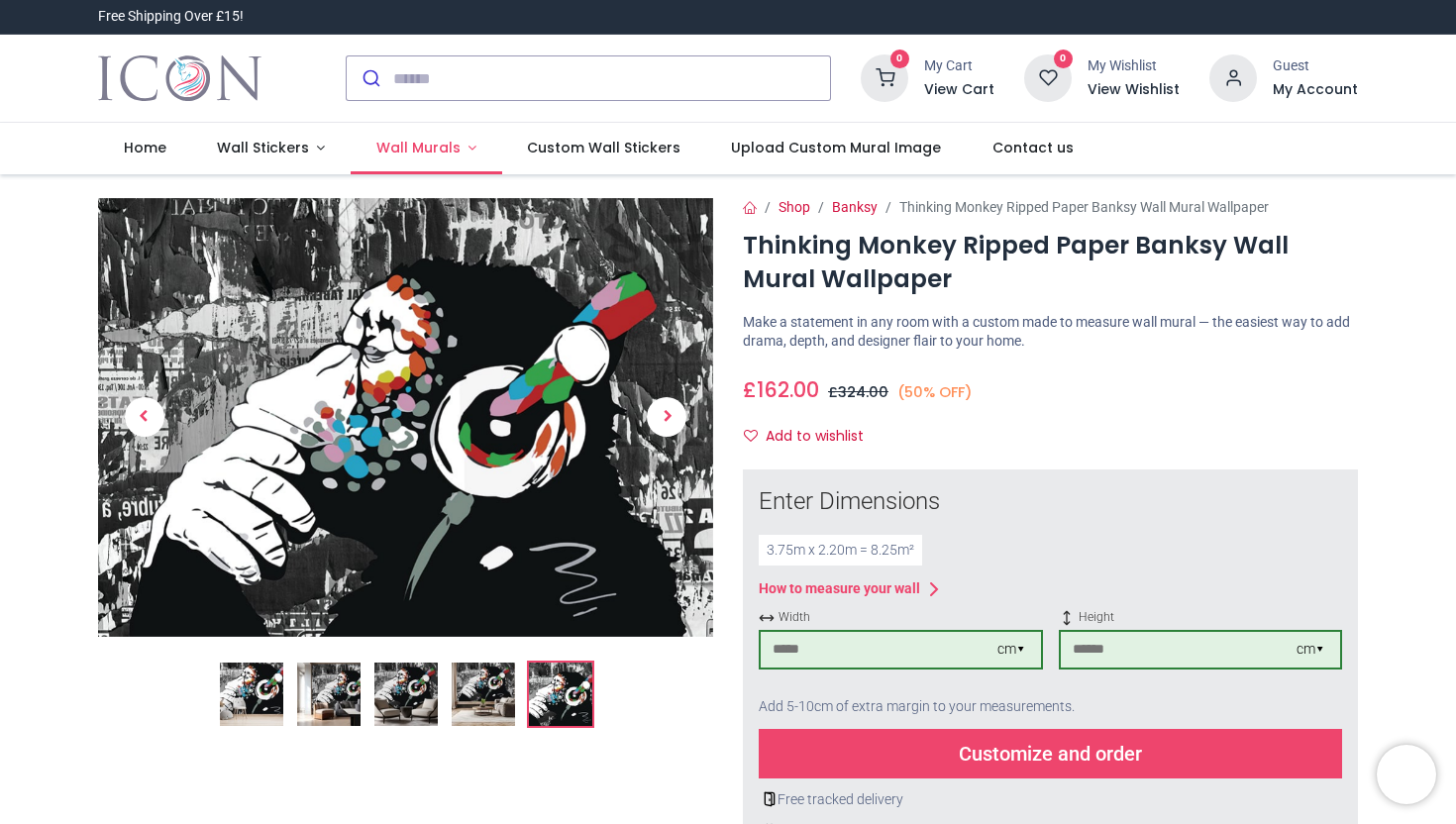 click on "Wall Murals" at bounding box center [418, 148] 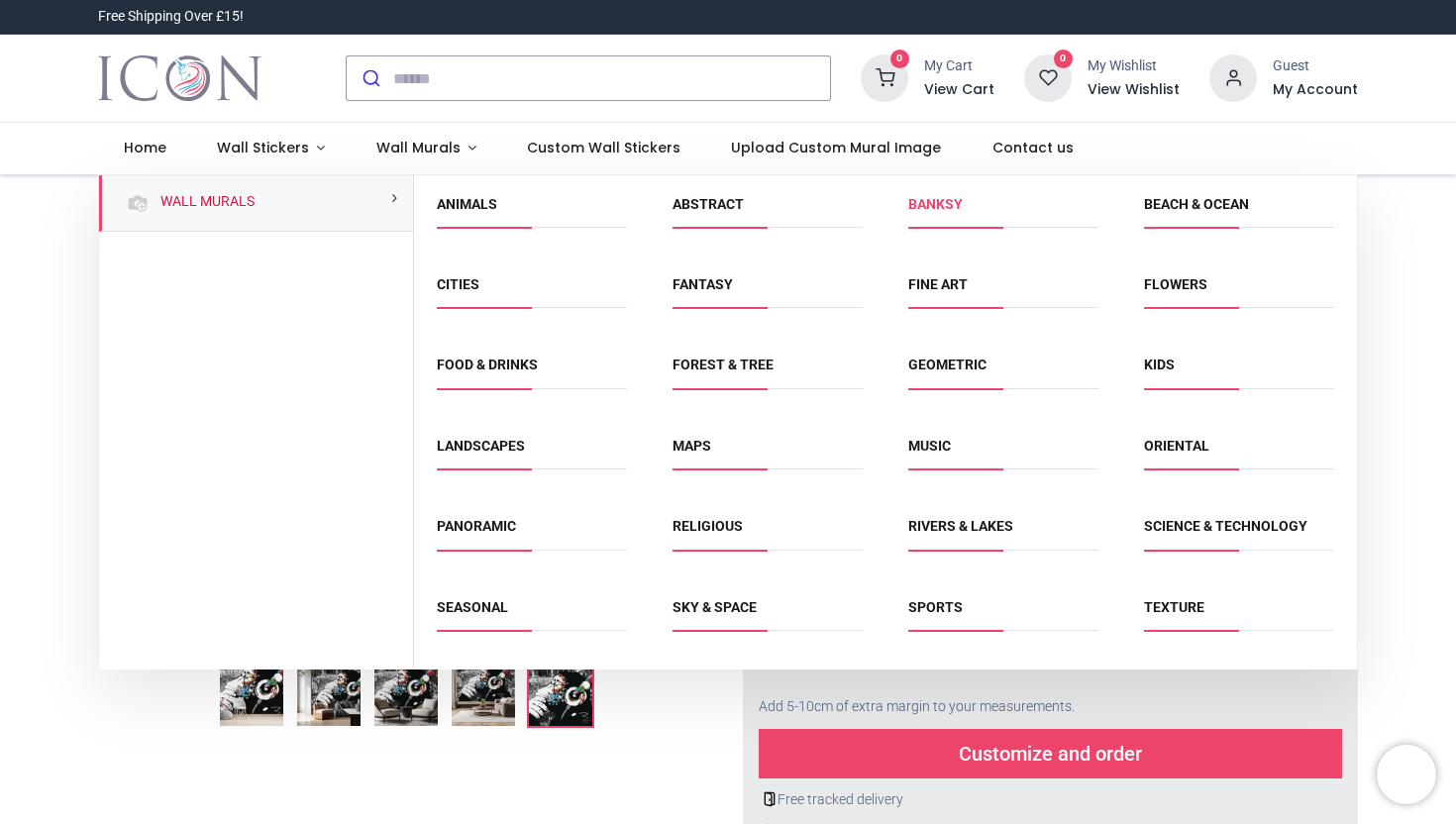 click on "Banksy" at bounding box center [935, 204] 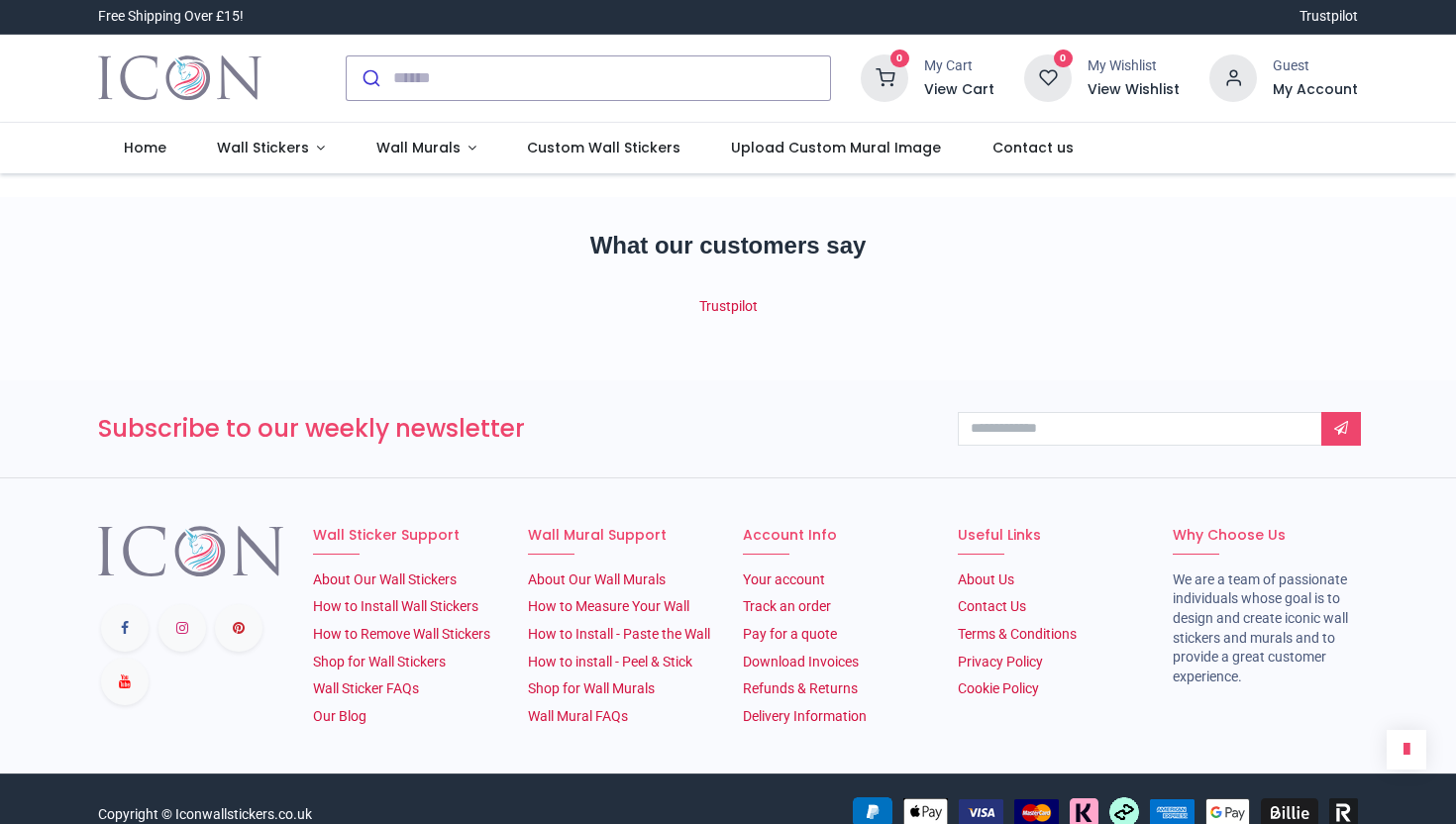 scroll, scrollTop: 0, scrollLeft: 0, axis: both 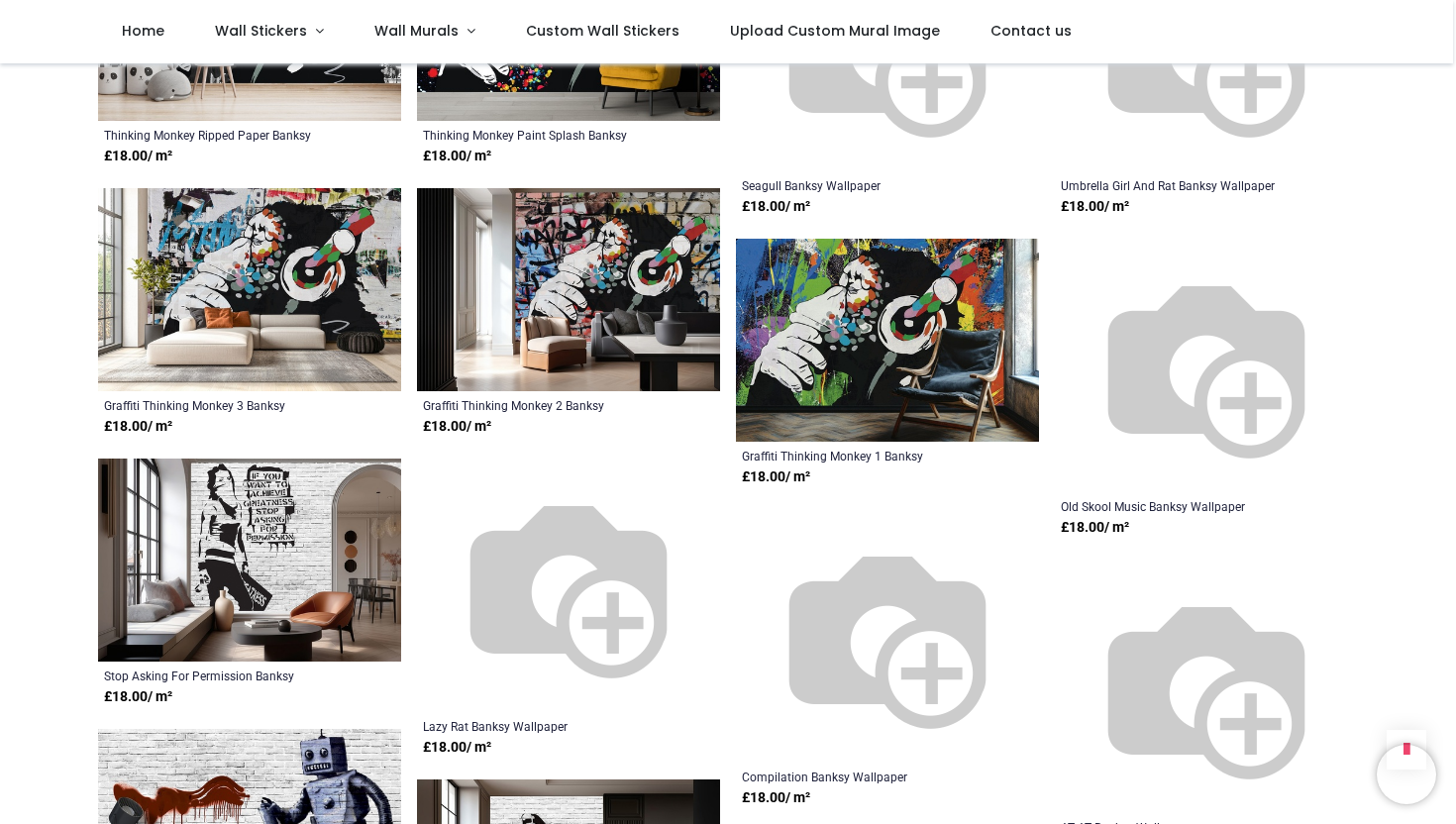 click at bounding box center [250, 560] 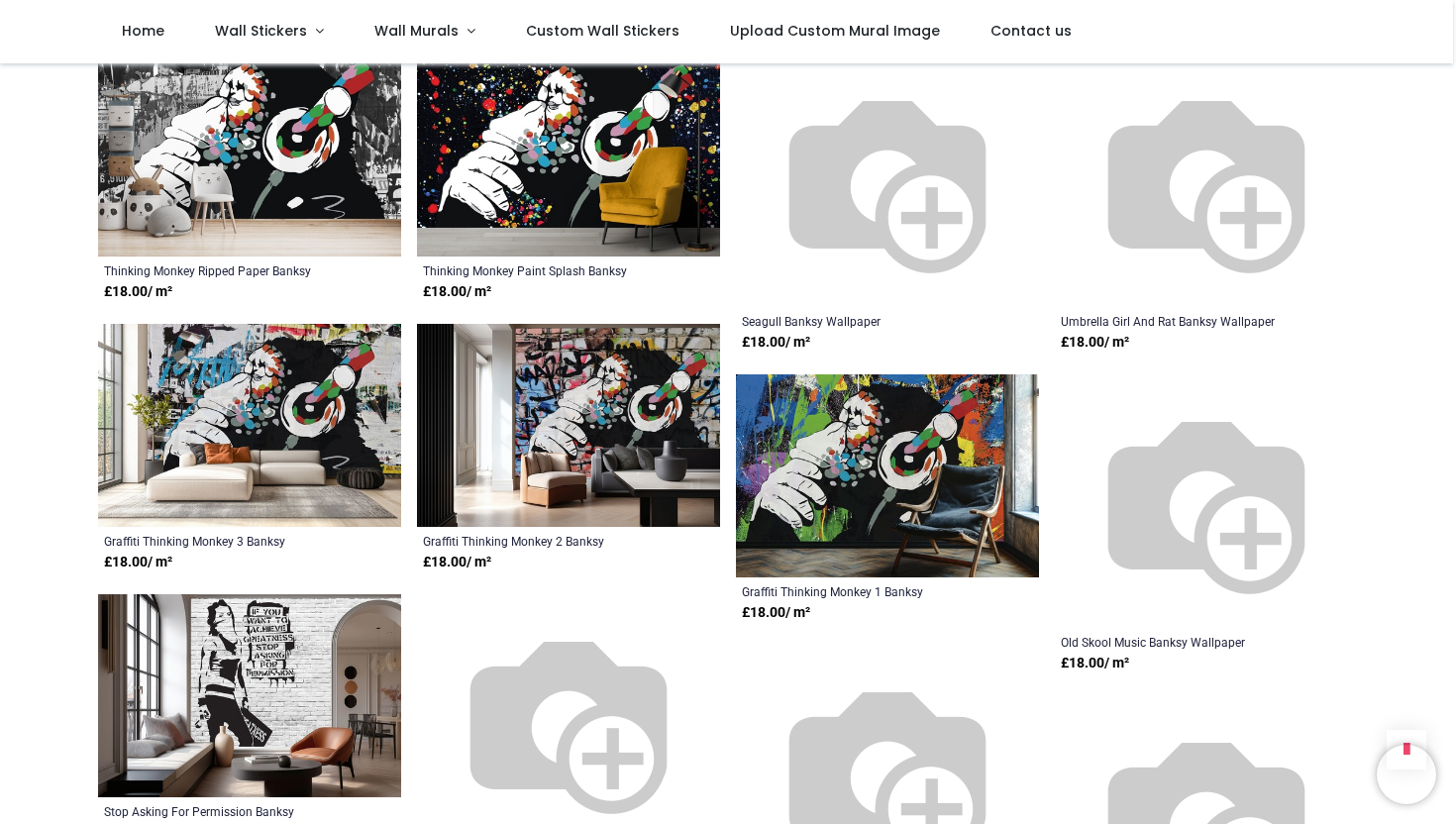 scroll, scrollTop: 836, scrollLeft: 0, axis: vertical 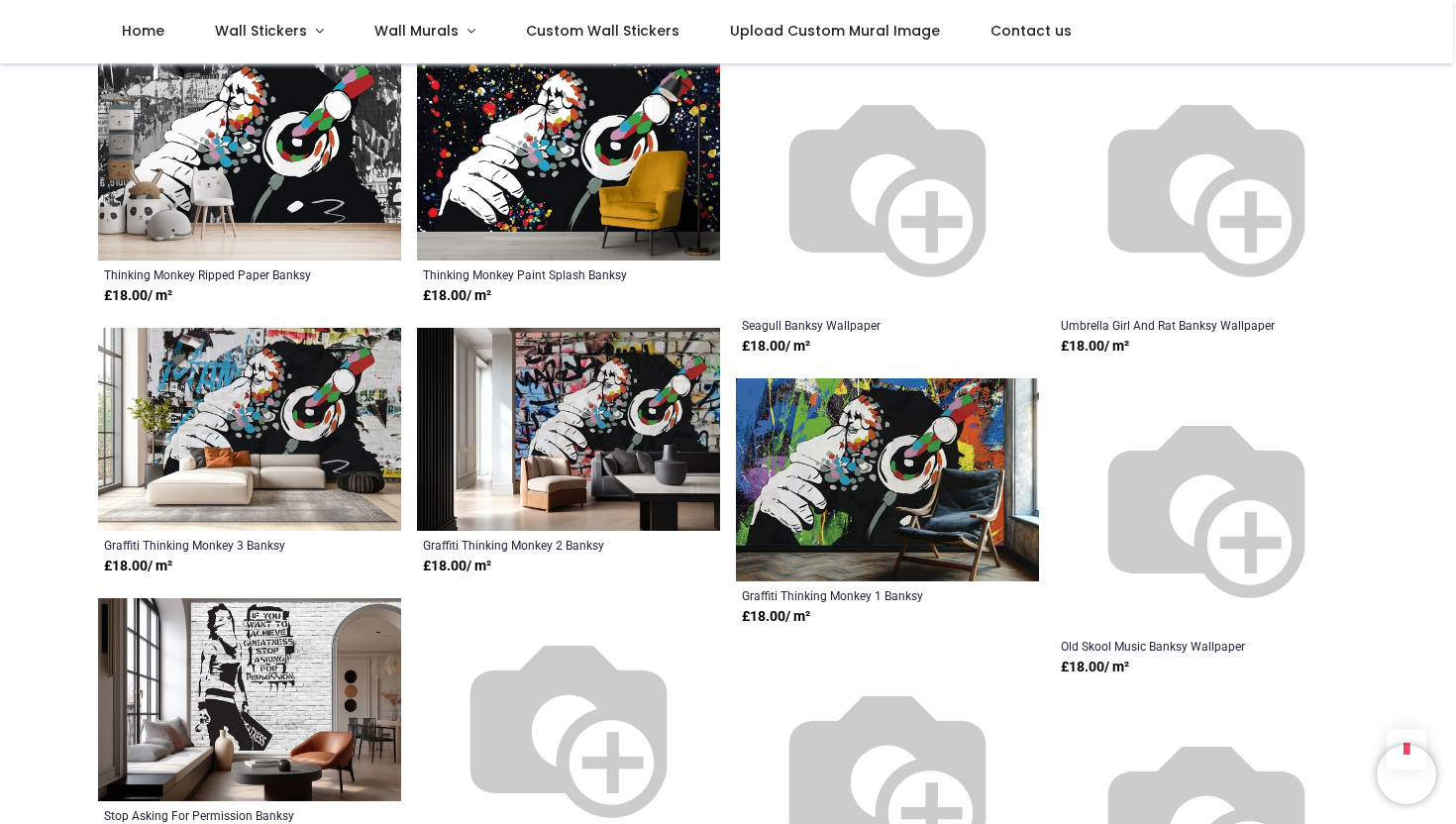click at bounding box center [569, 429] 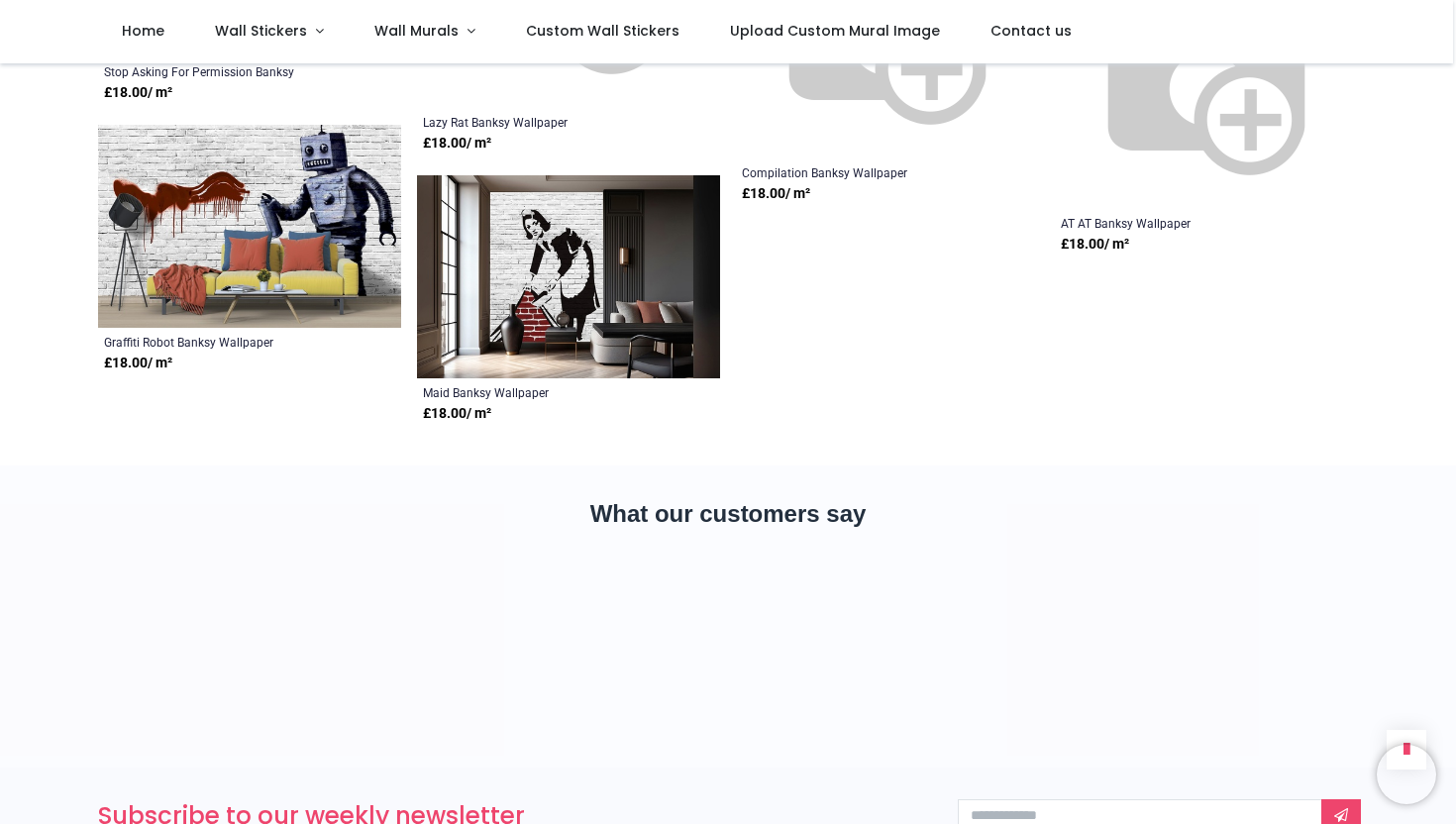 scroll, scrollTop: 1569, scrollLeft: 0, axis: vertical 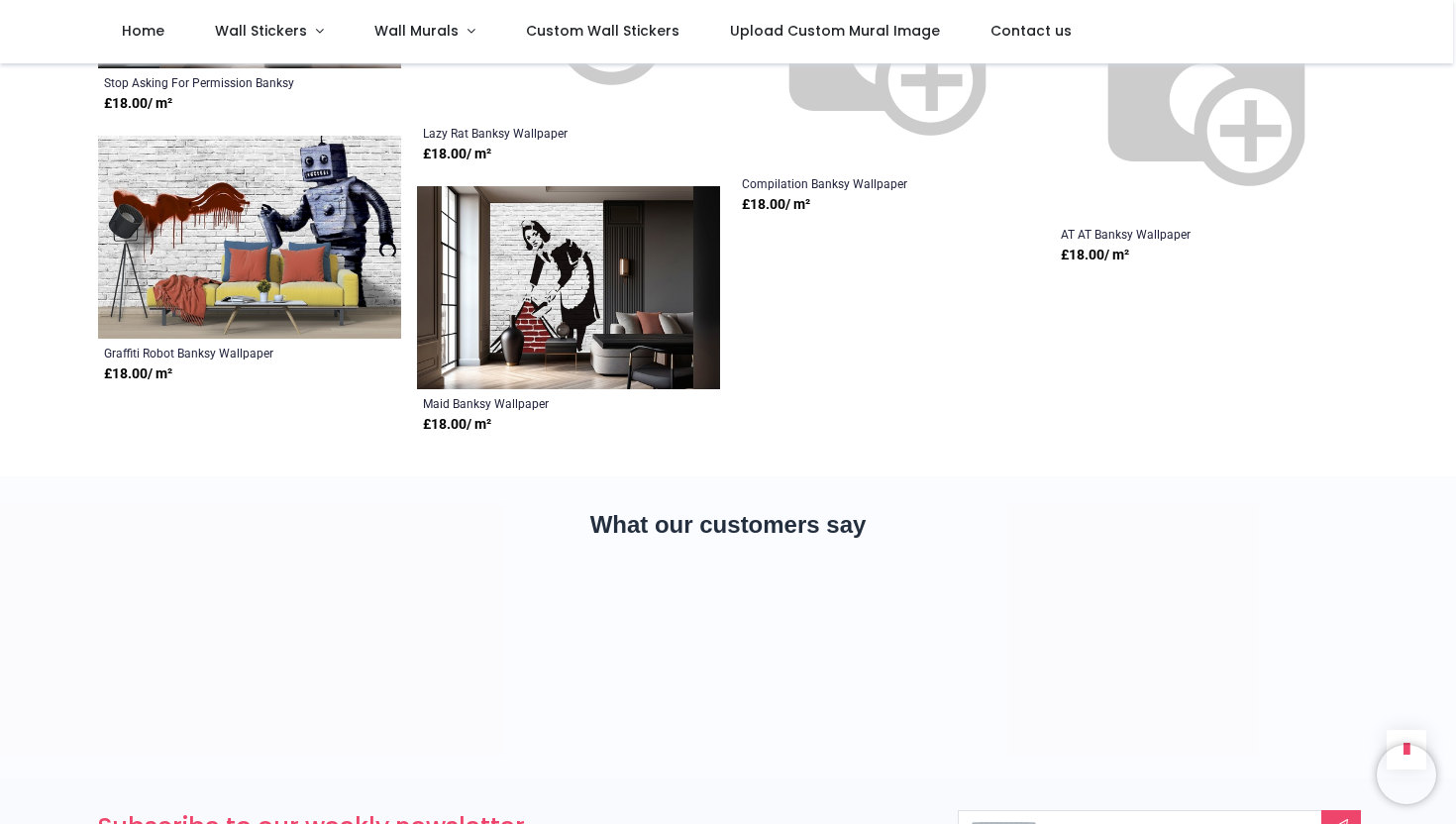 click at bounding box center [250, 237] 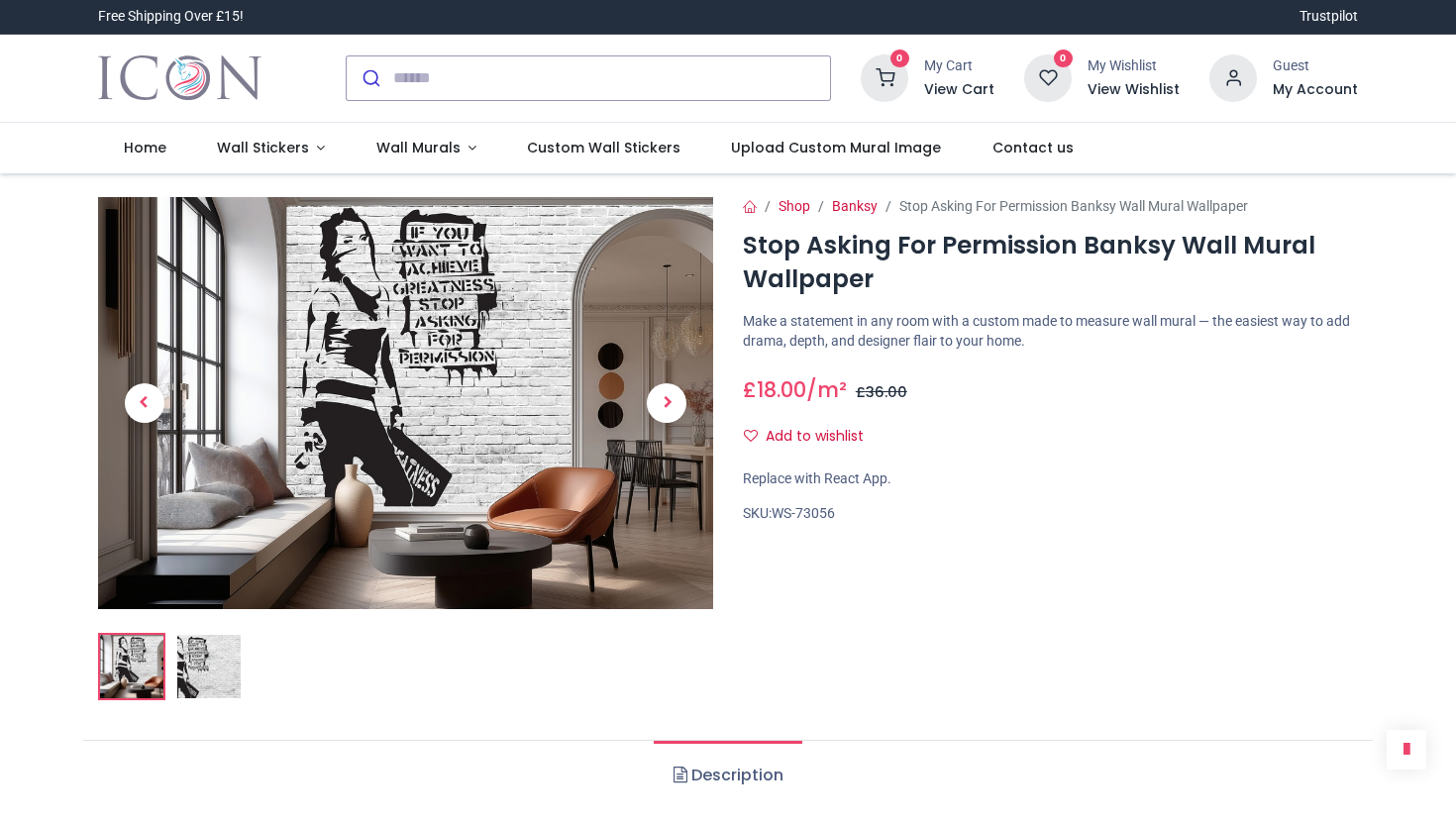 scroll, scrollTop: 0, scrollLeft: 0, axis: both 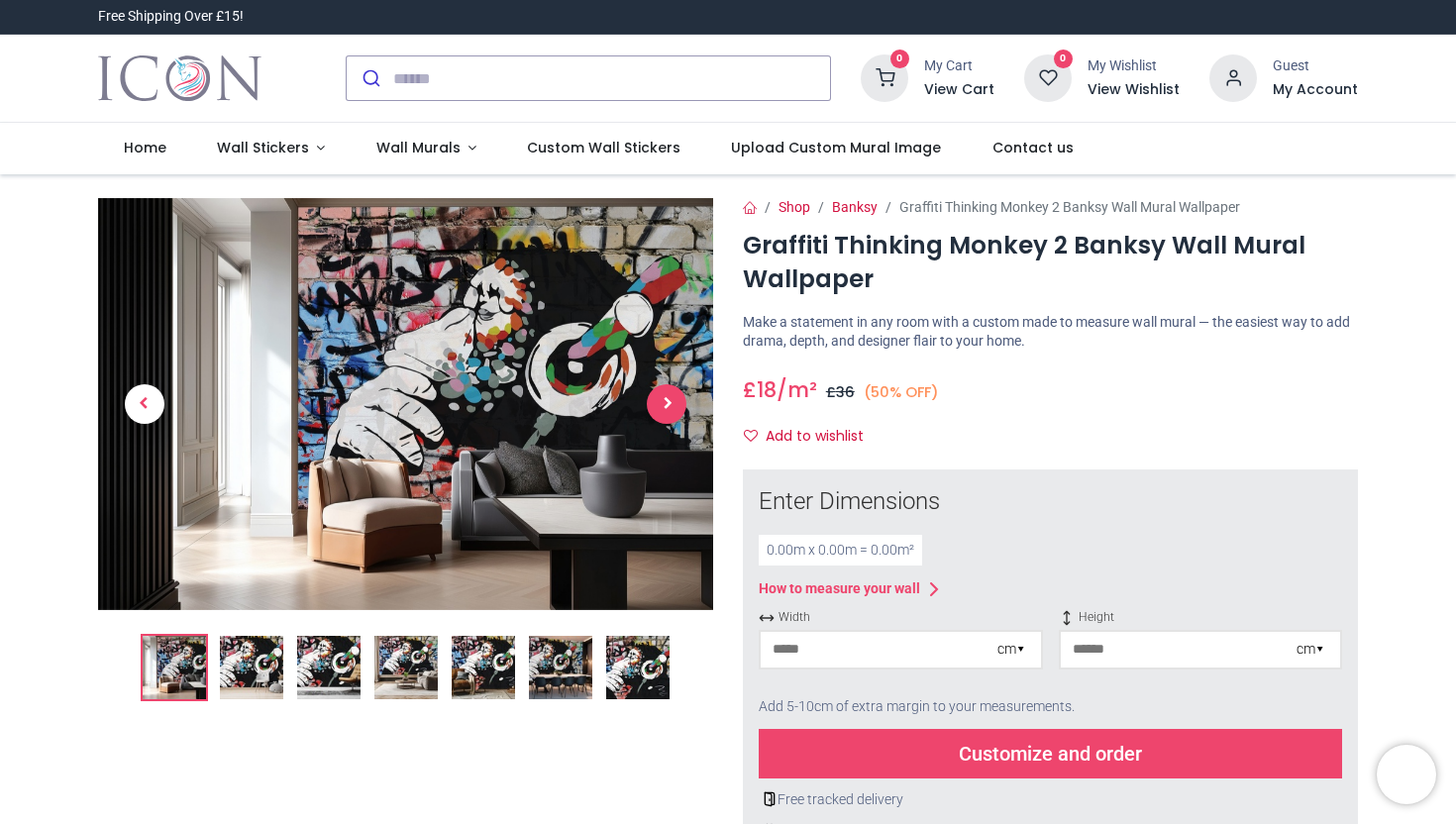 click at bounding box center [667, 404] 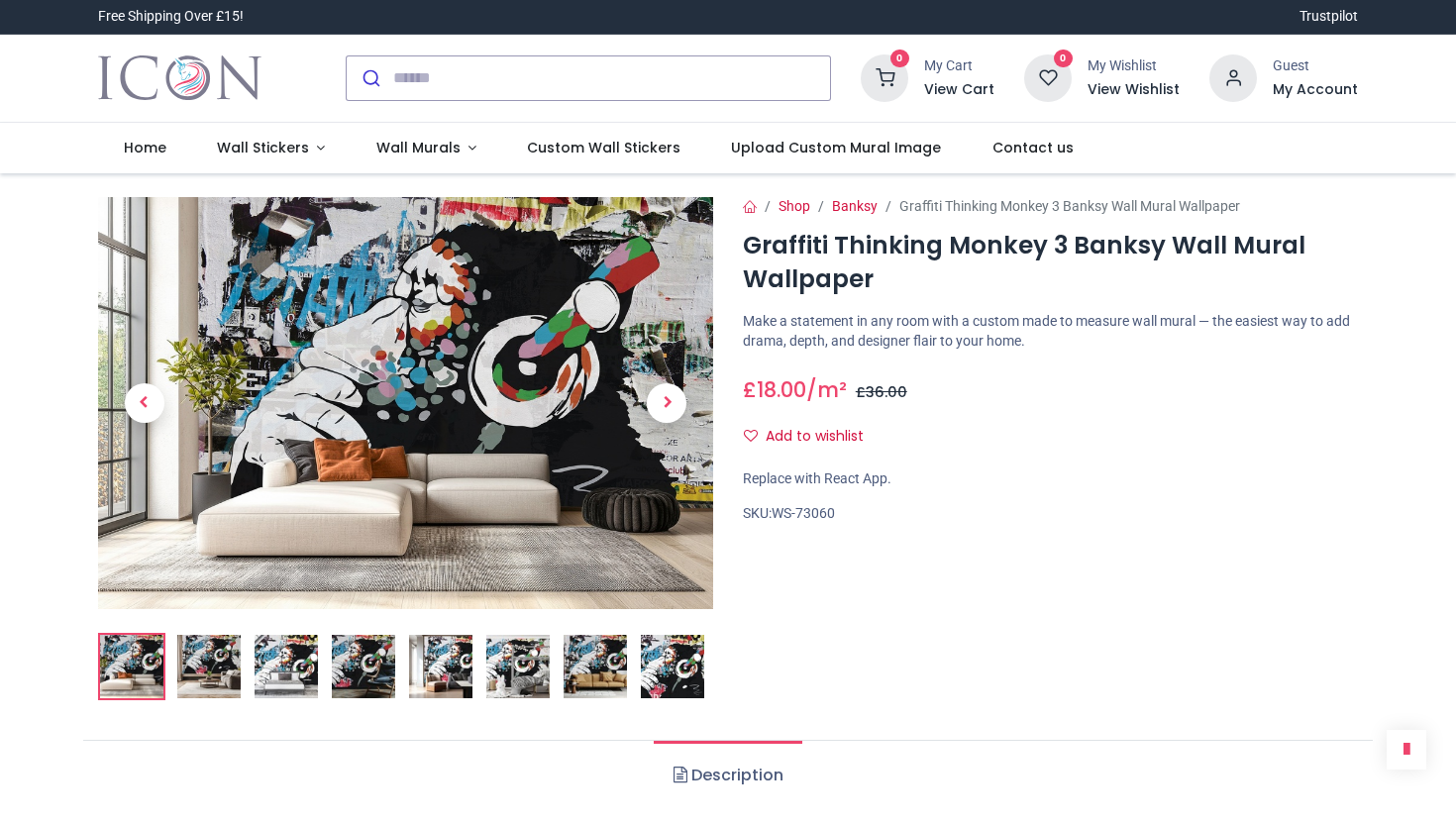 scroll, scrollTop: 0, scrollLeft: 0, axis: both 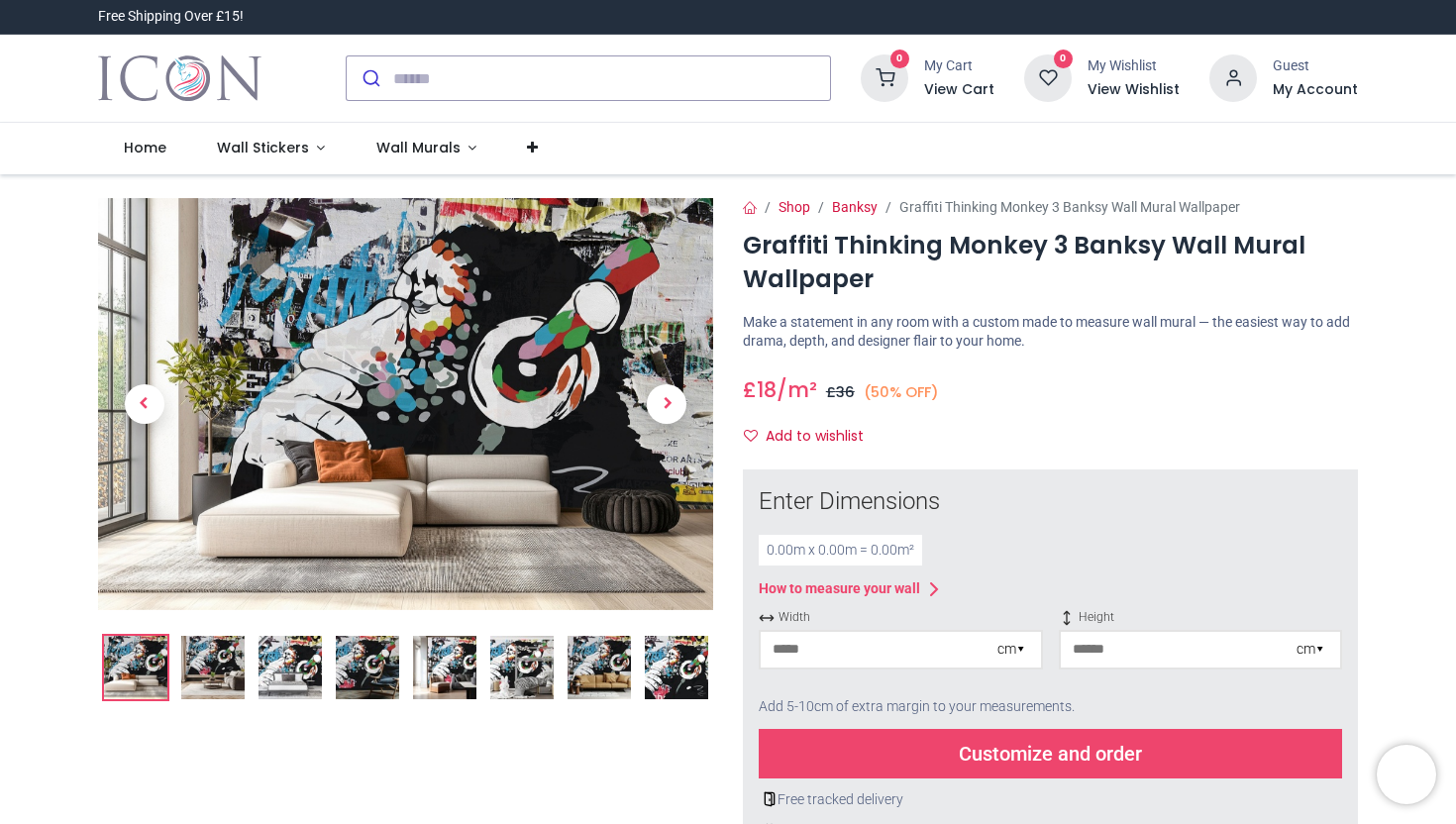 click at bounding box center (213, 668) 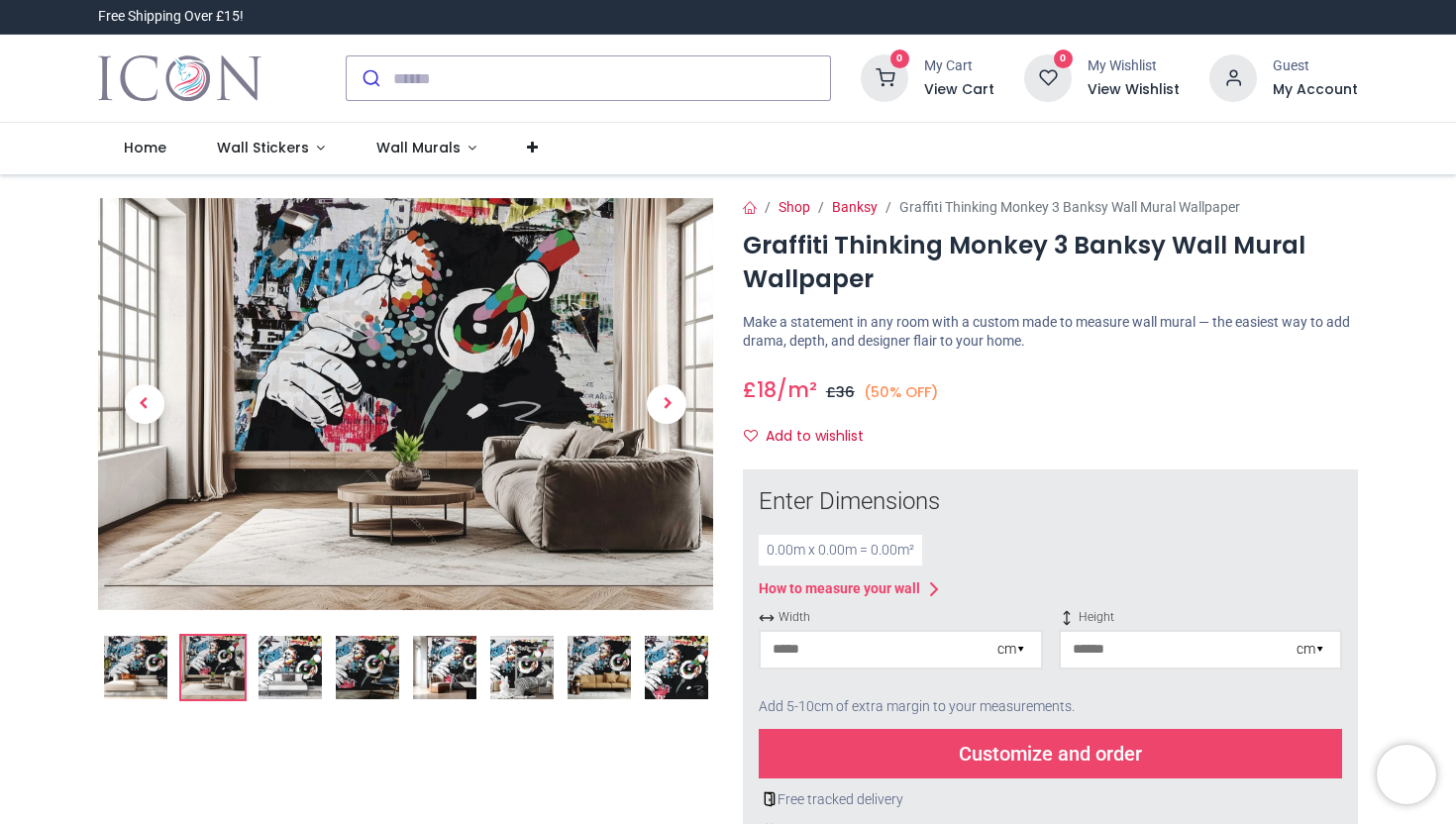 click at bounding box center [290, 668] 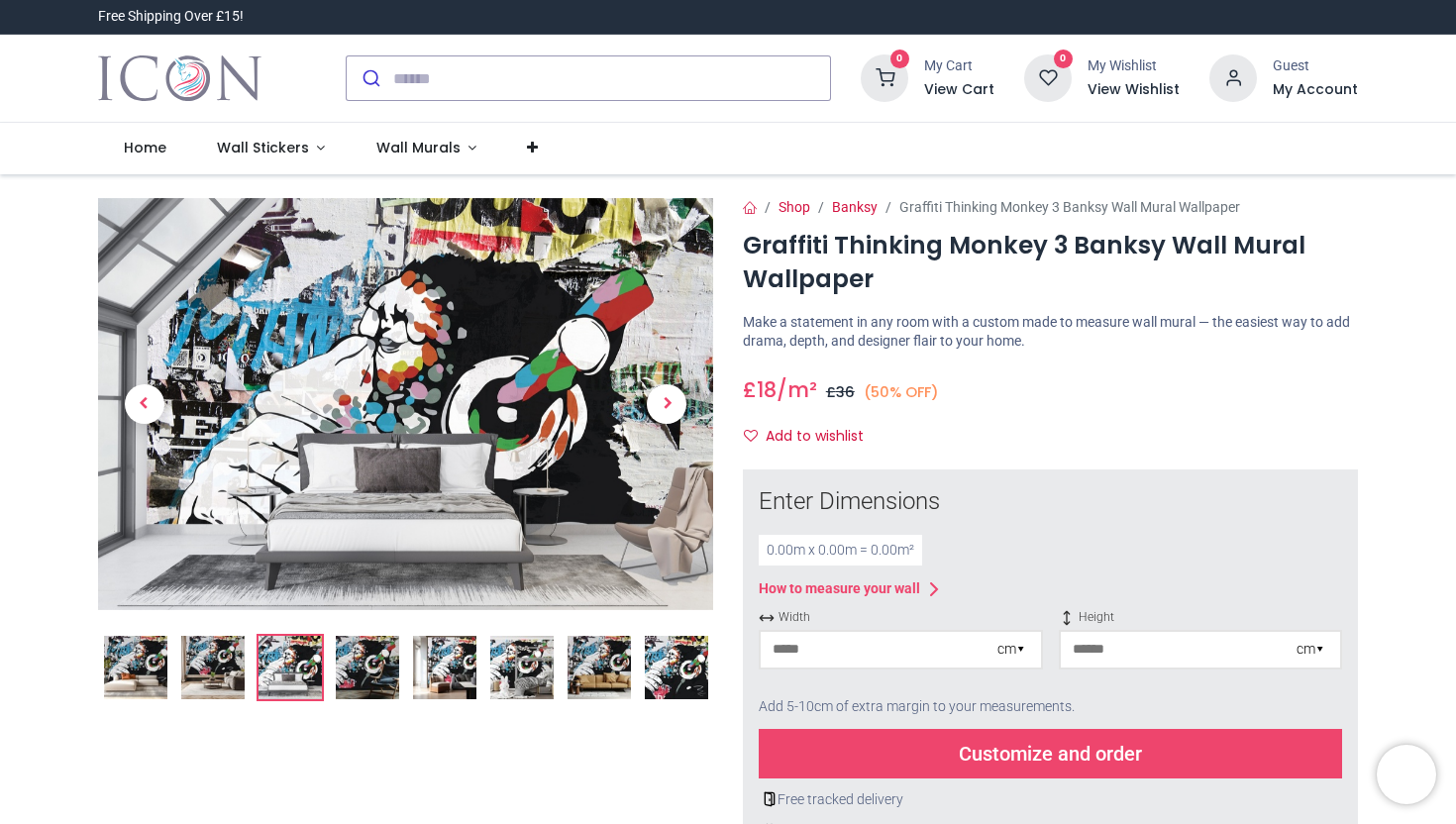 click at bounding box center [367, 668] 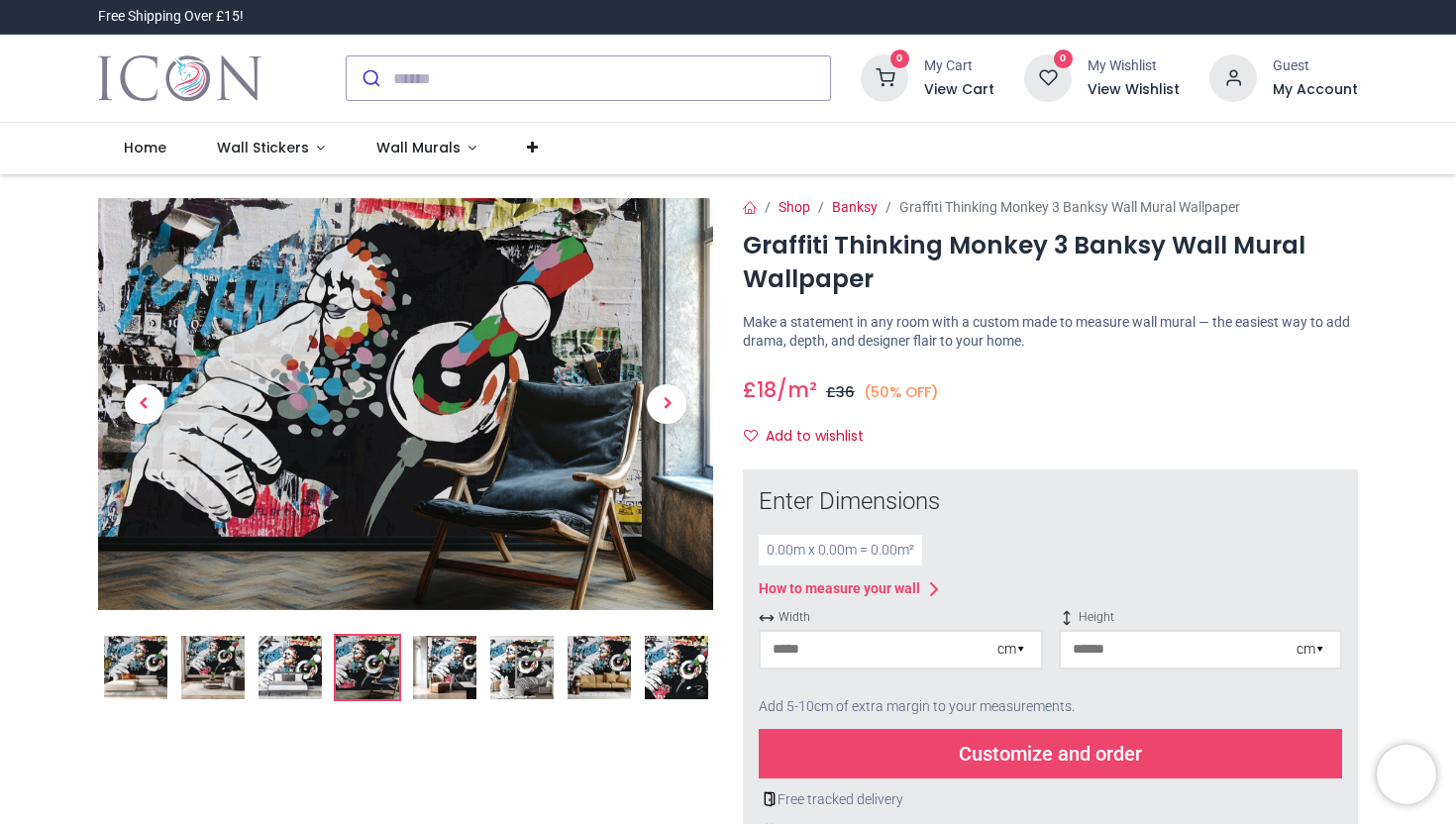 click at bounding box center [445, 668] 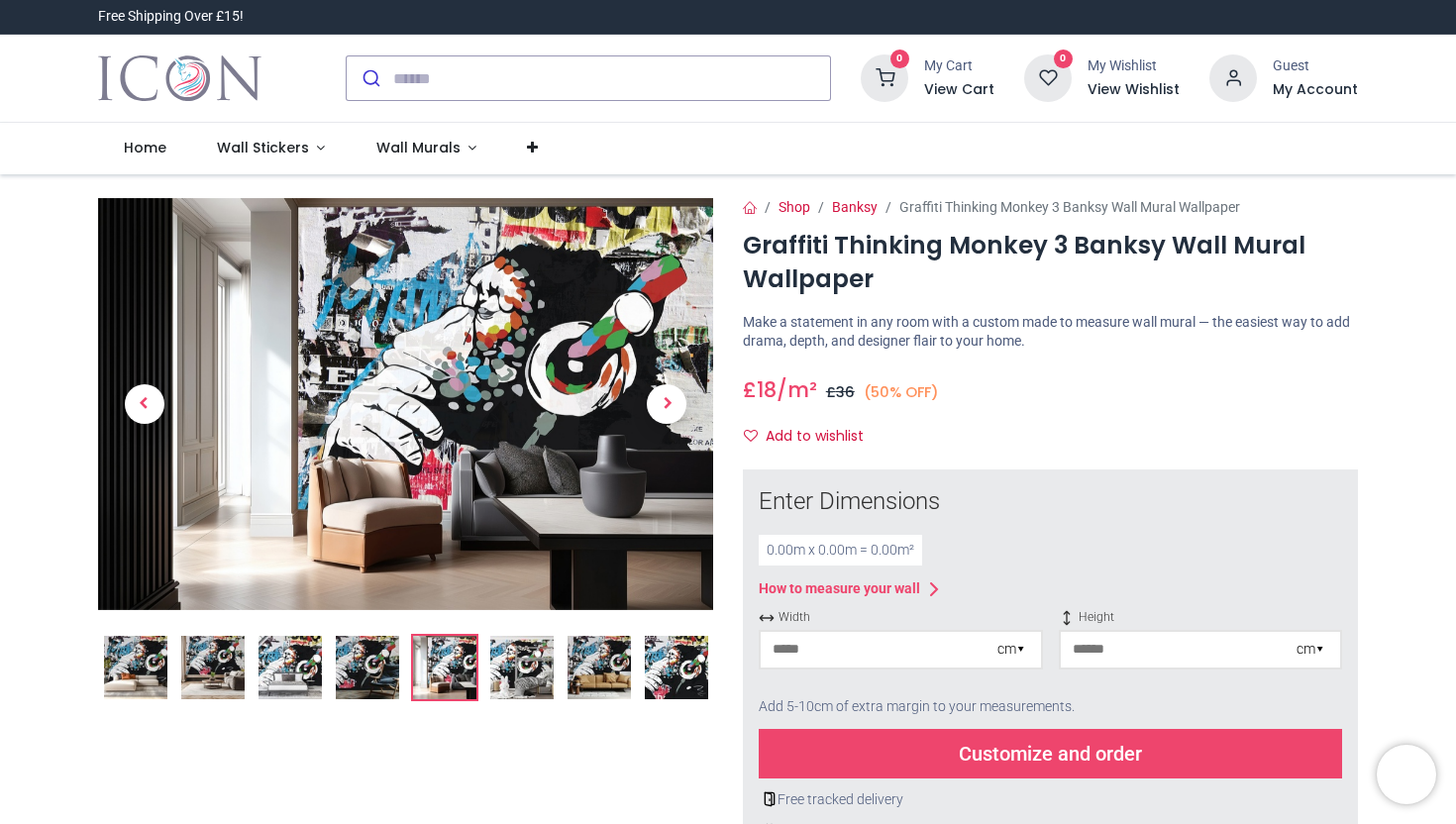 click at bounding box center (522, 668) 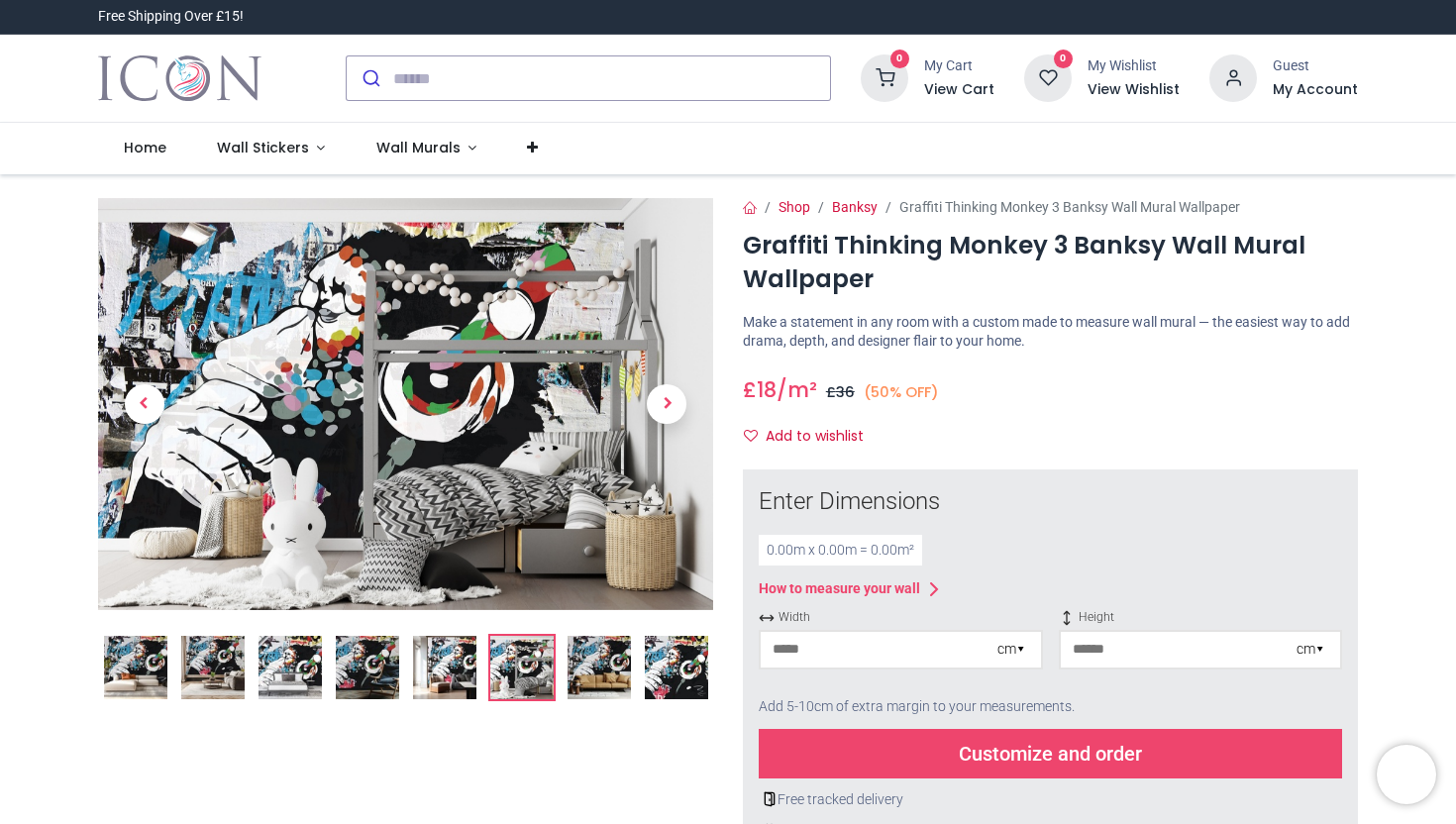 click at bounding box center (522, 668) 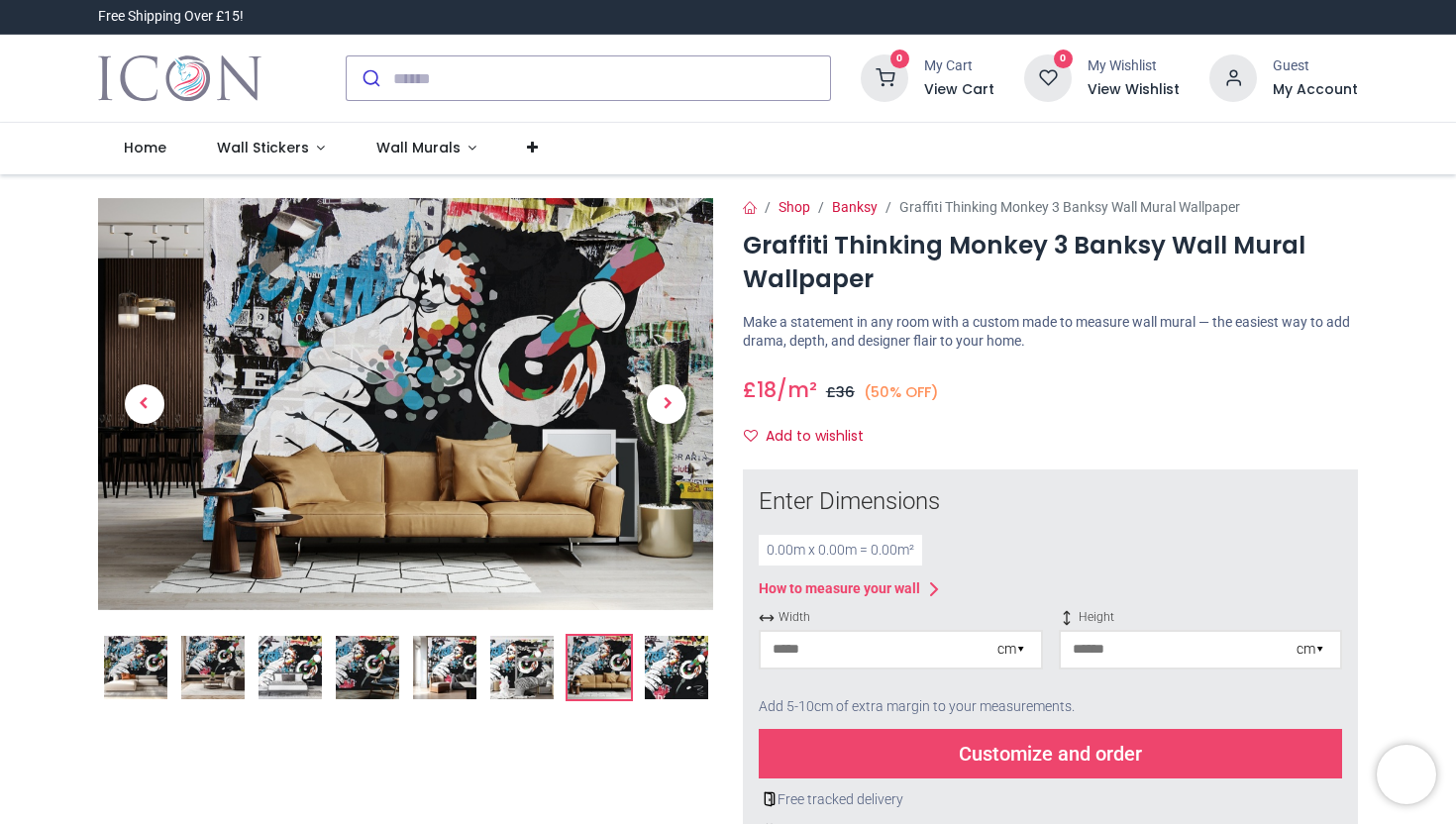 click at bounding box center (676, 668) 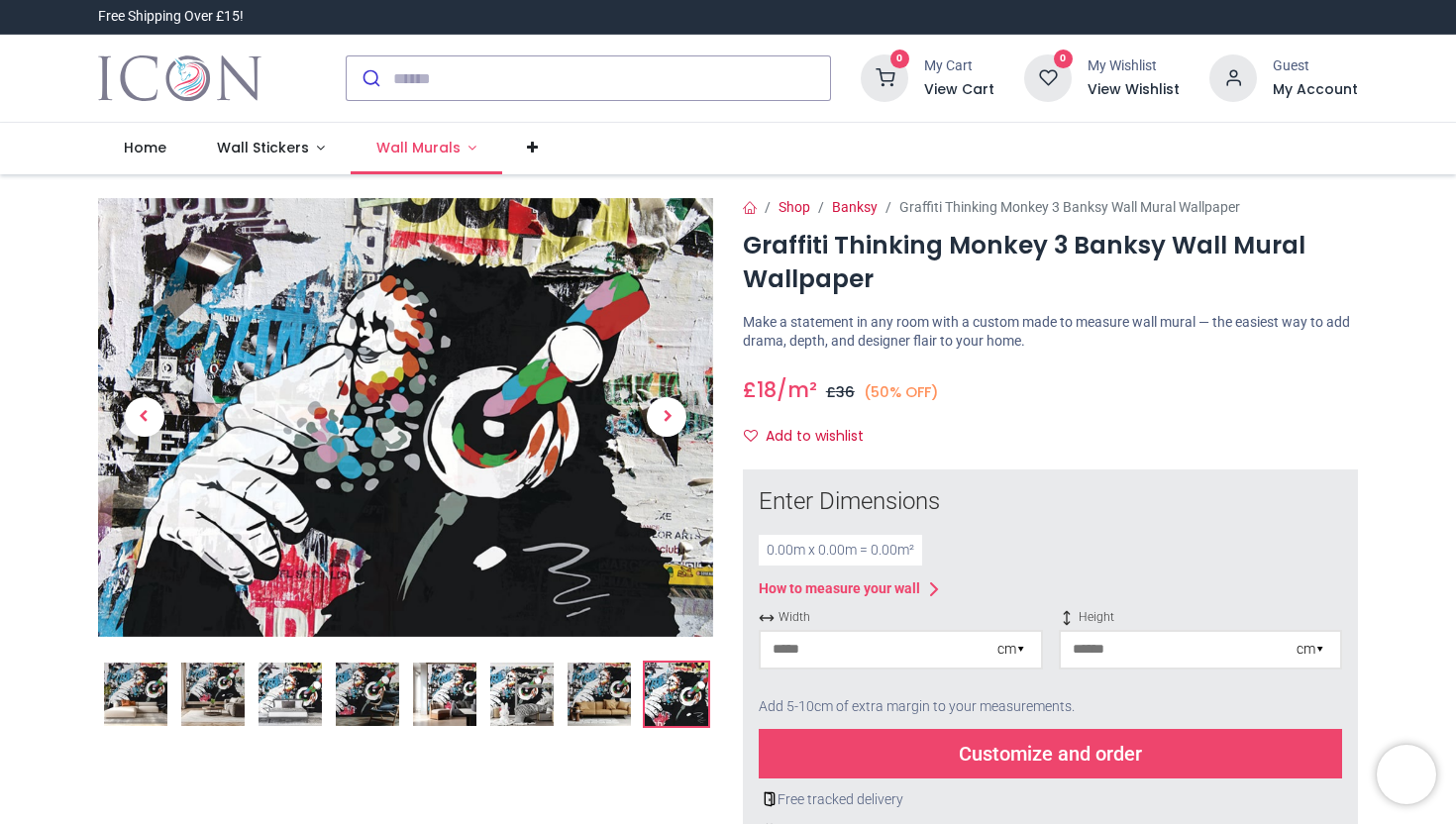 click on "Wall Murals" at bounding box center (426, 149) 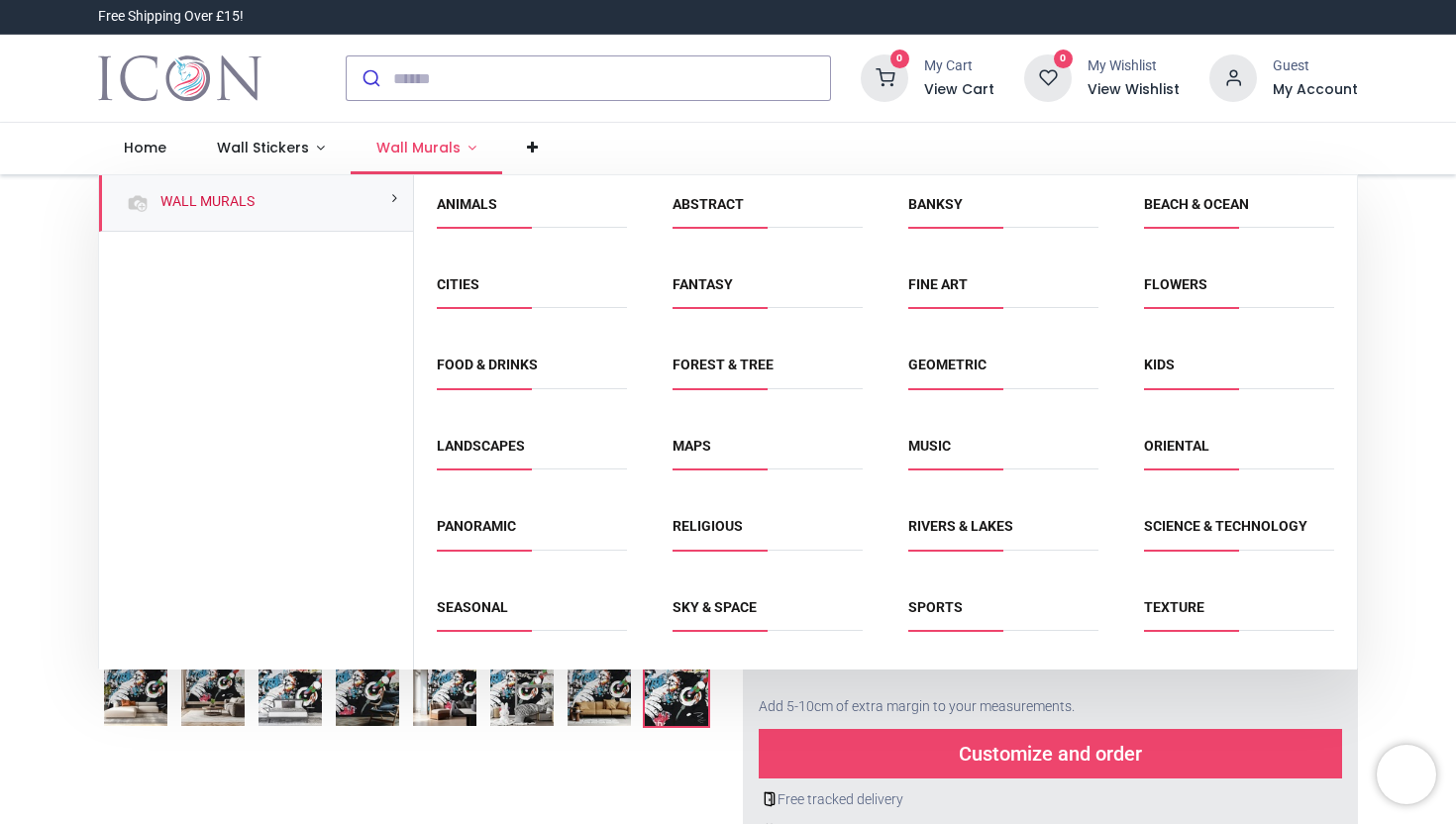 click on "Wall Murals" at bounding box center (426, 149) 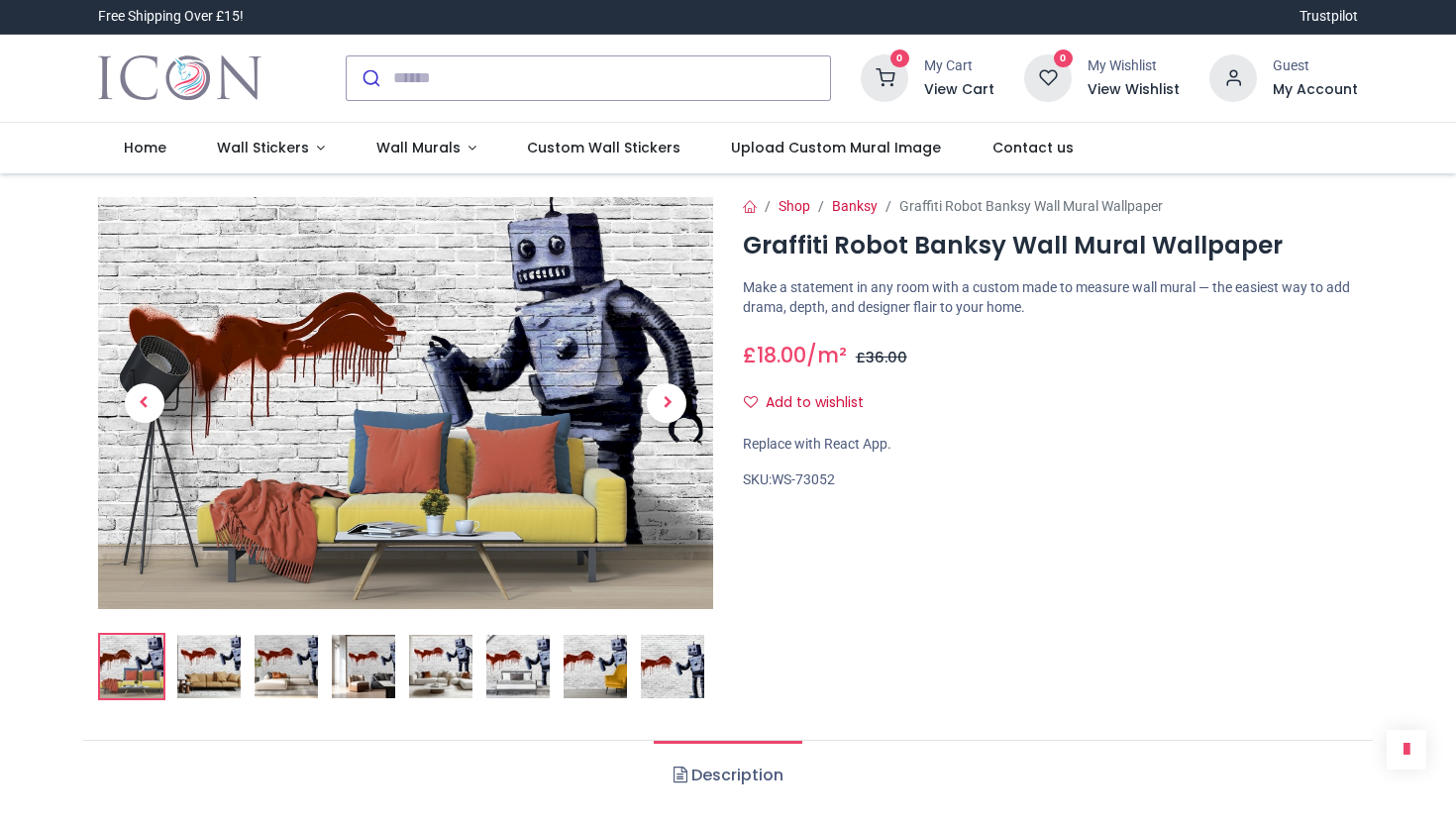 scroll, scrollTop: 0, scrollLeft: 0, axis: both 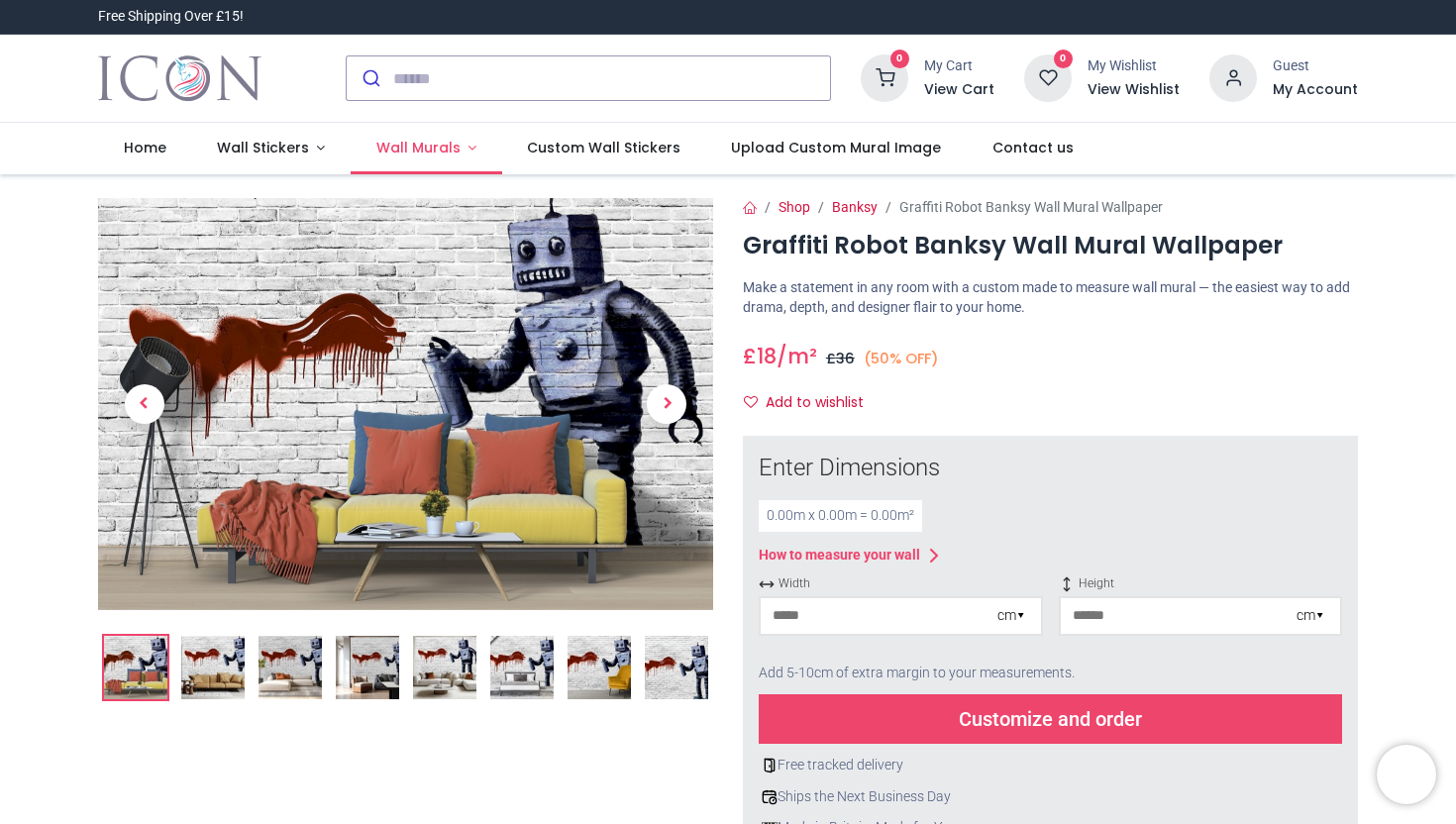 click on "Wall Murals" at bounding box center (418, 148) 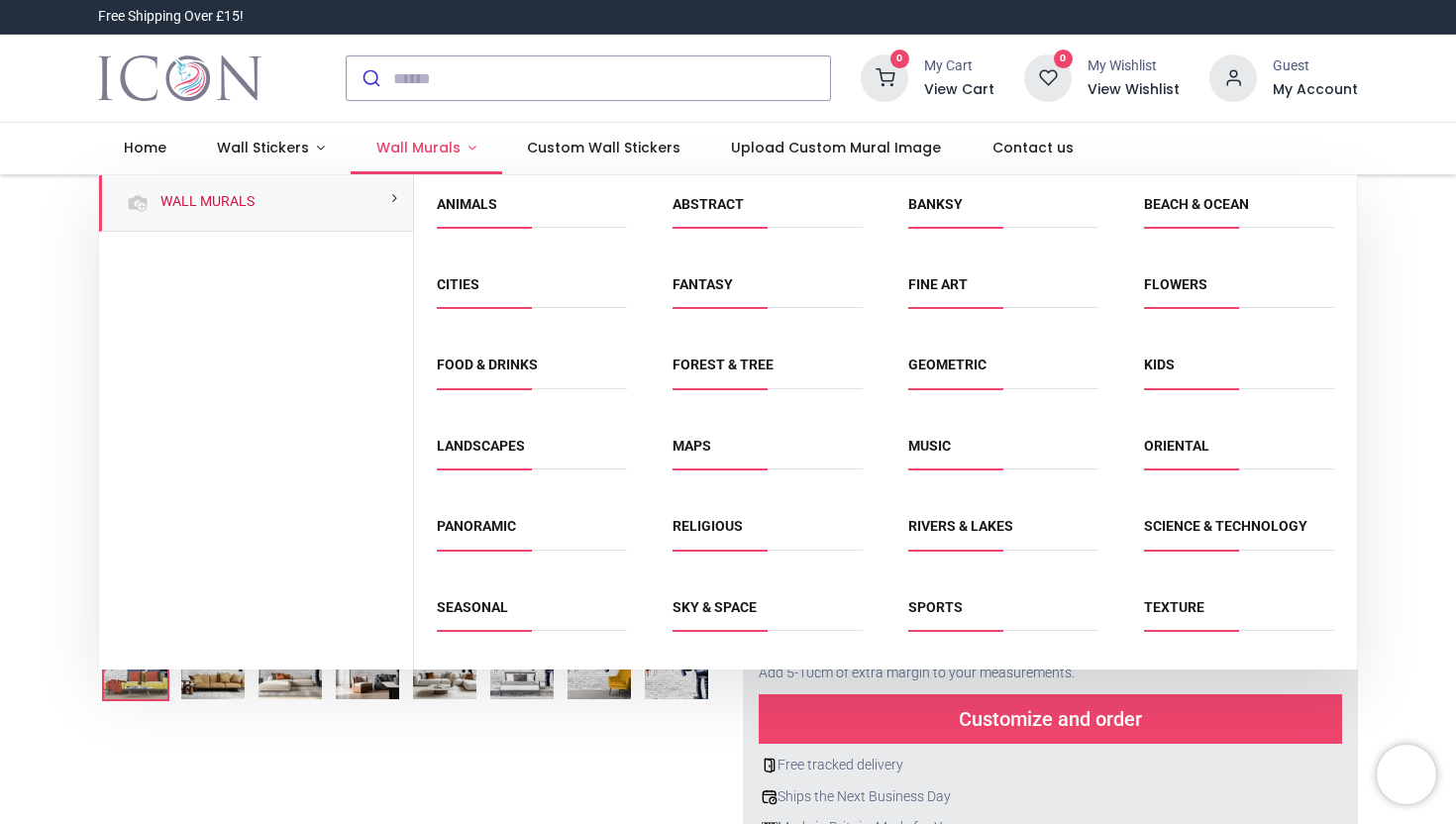 click on "Wall Murals" at bounding box center (418, 148) 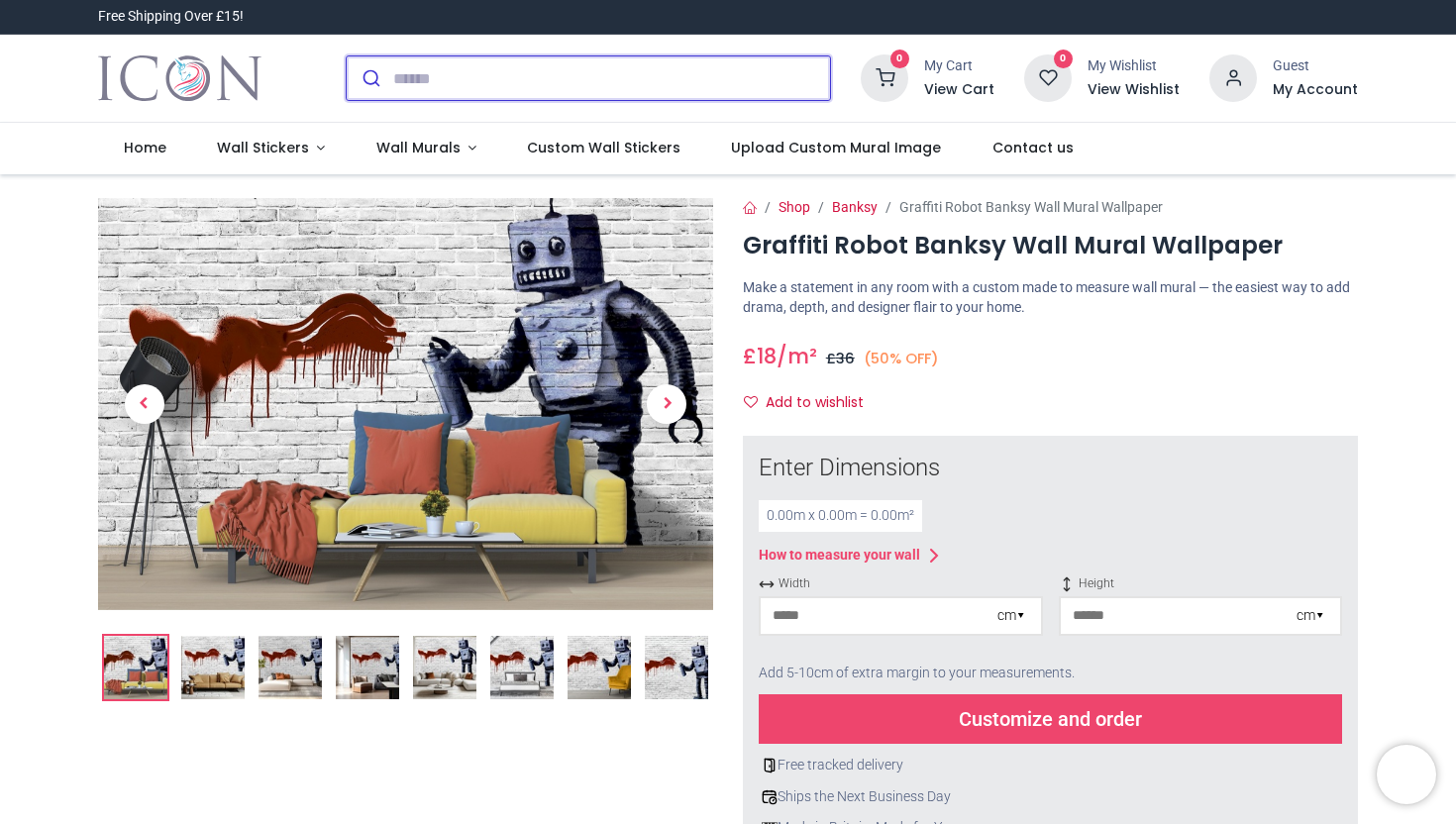 click at bounding box center [611, 78] 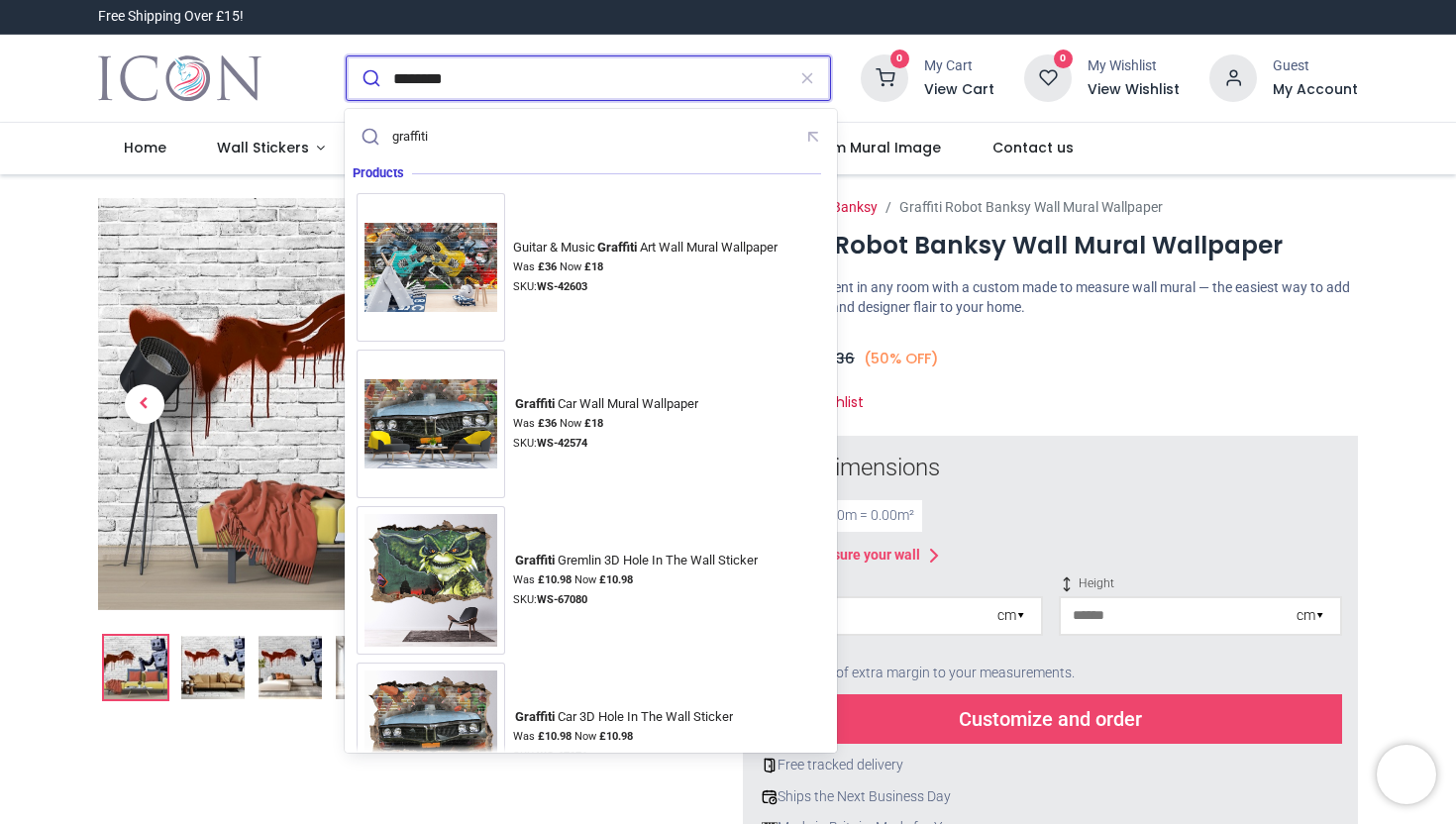type on "********" 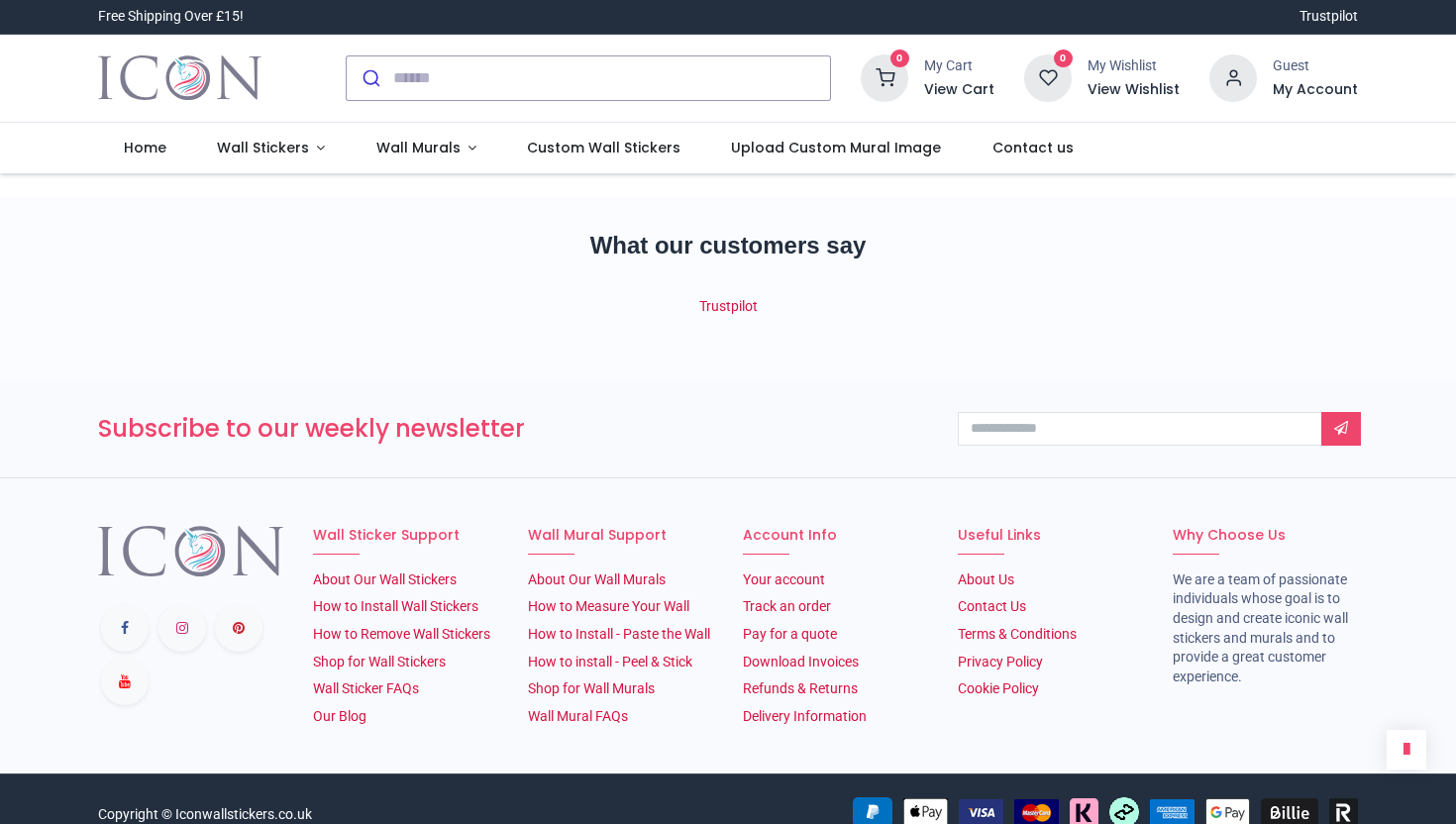 scroll, scrollTop: 0, scrollLeft: 0, axis: both 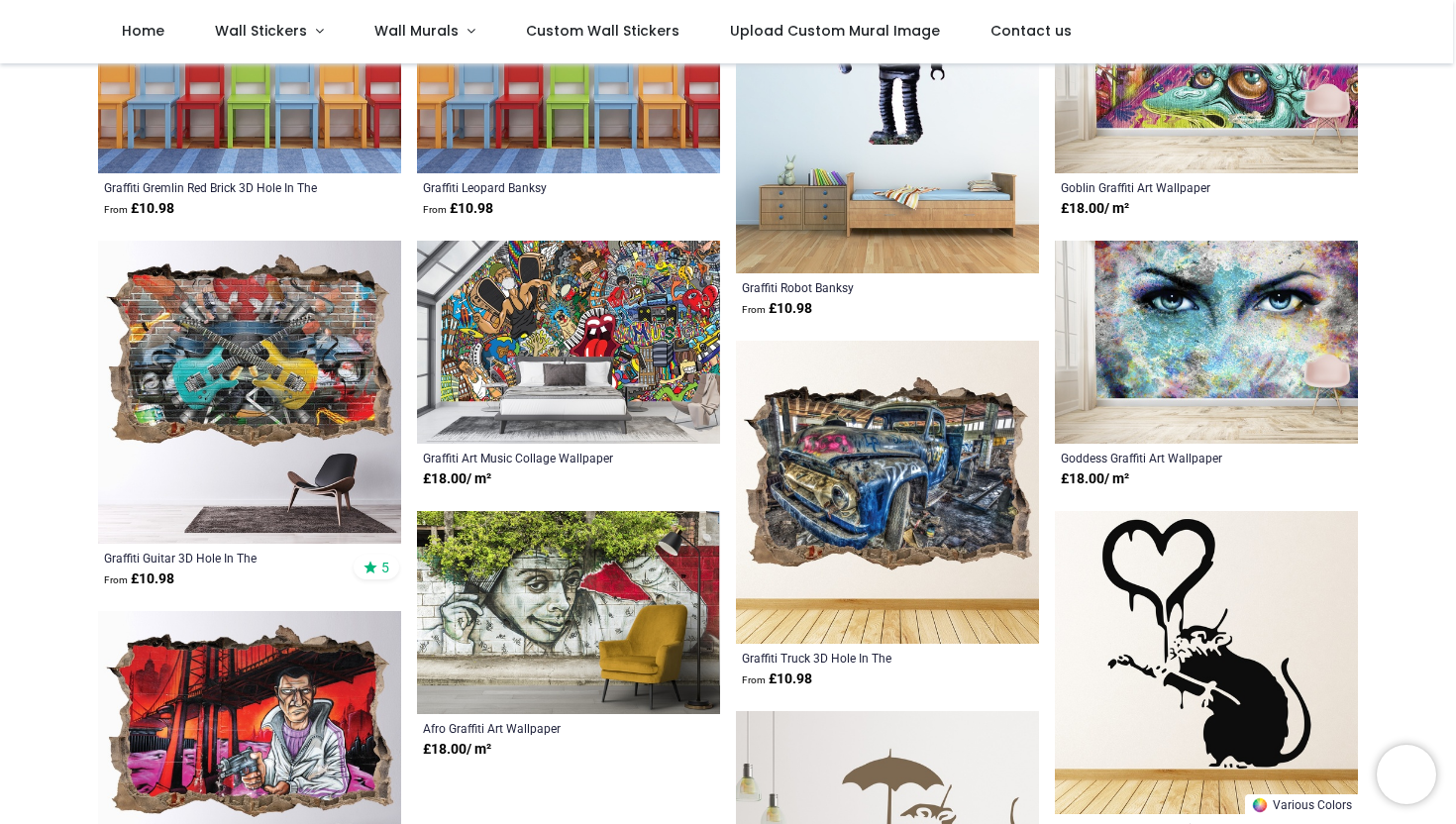 click at bounding box center [569, 342] 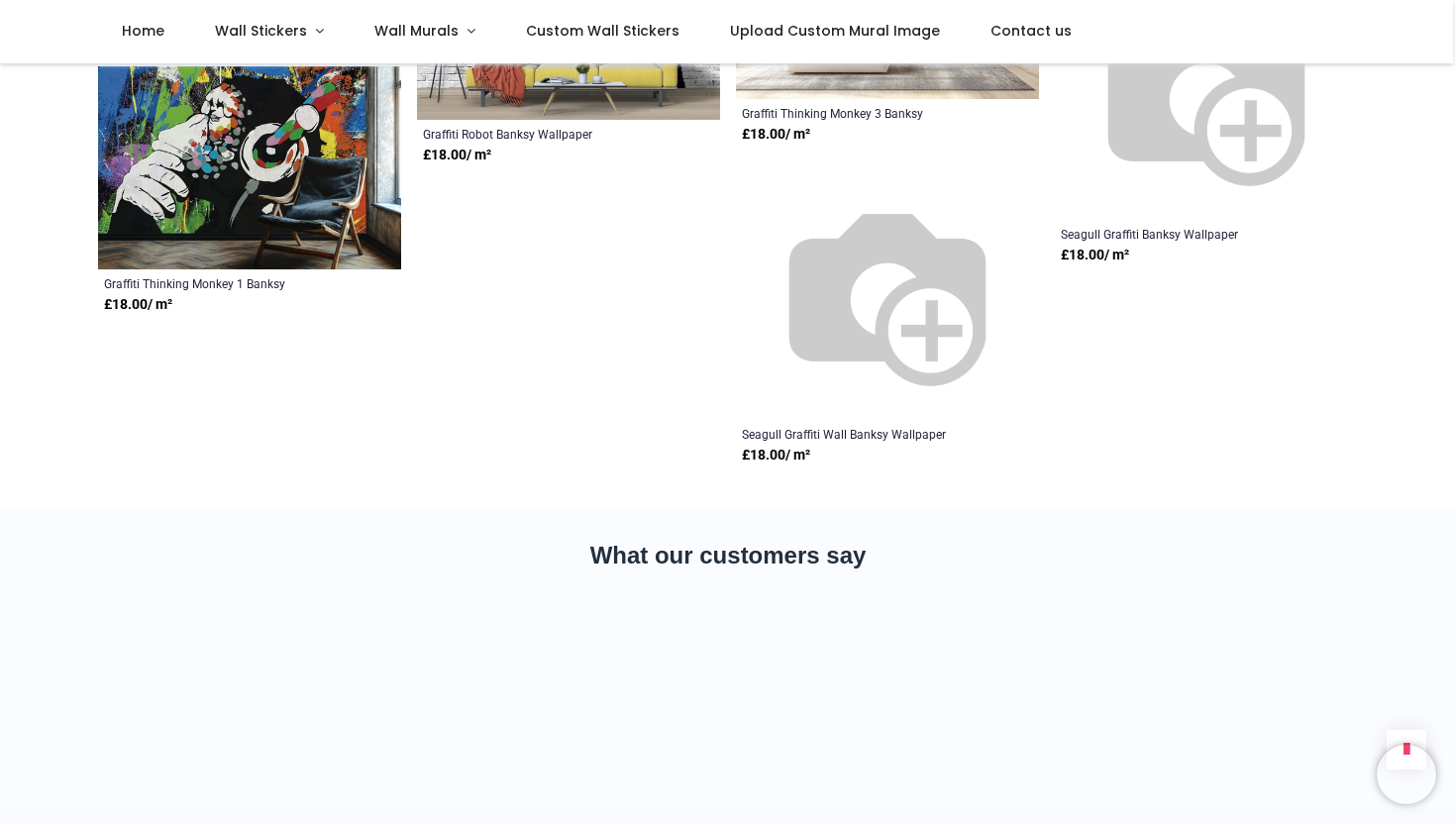 scroll, scrollTop: 1922, scrollLeft: 0, axis: vertical 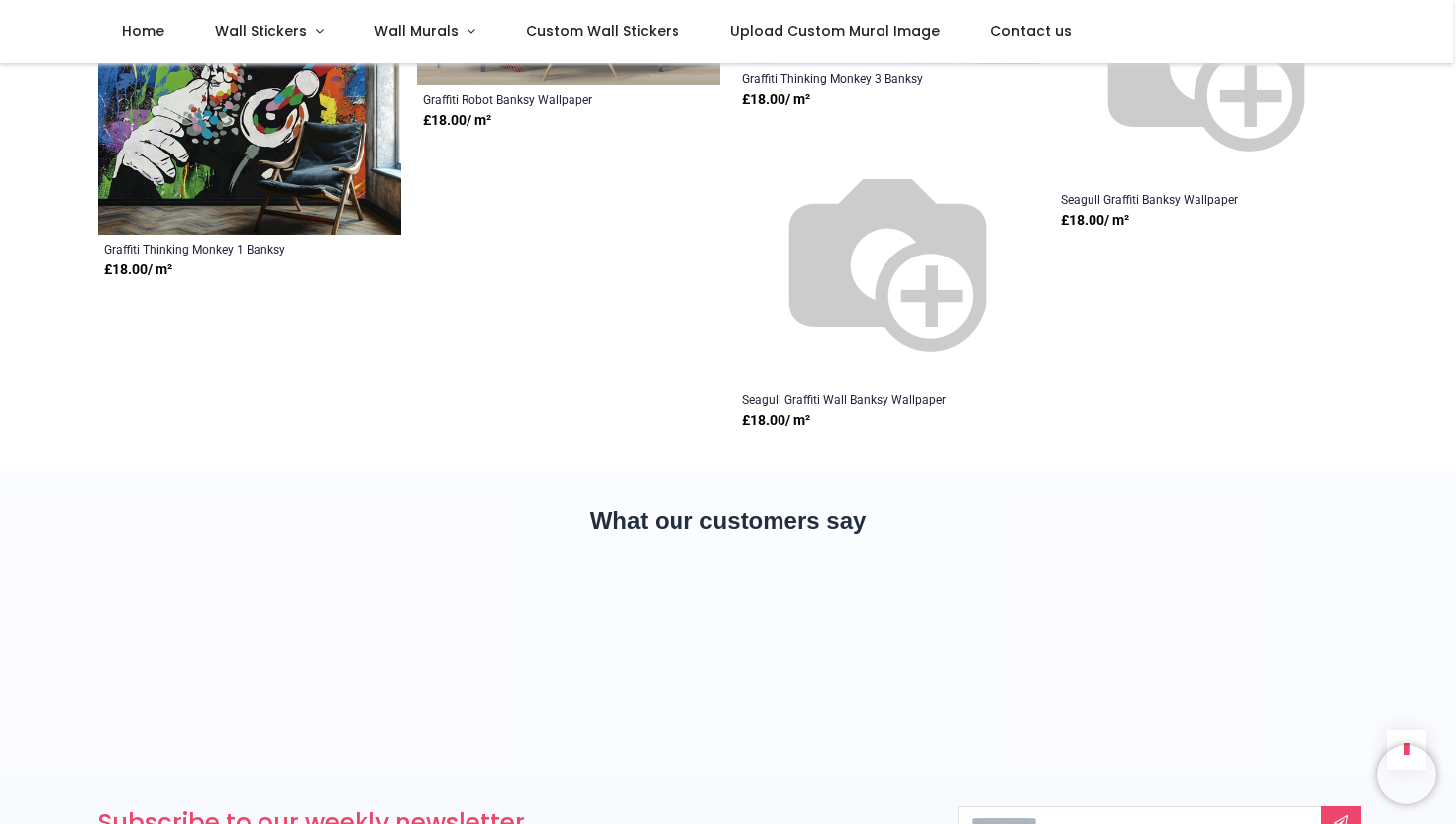 click at bounding box center [887, 258] 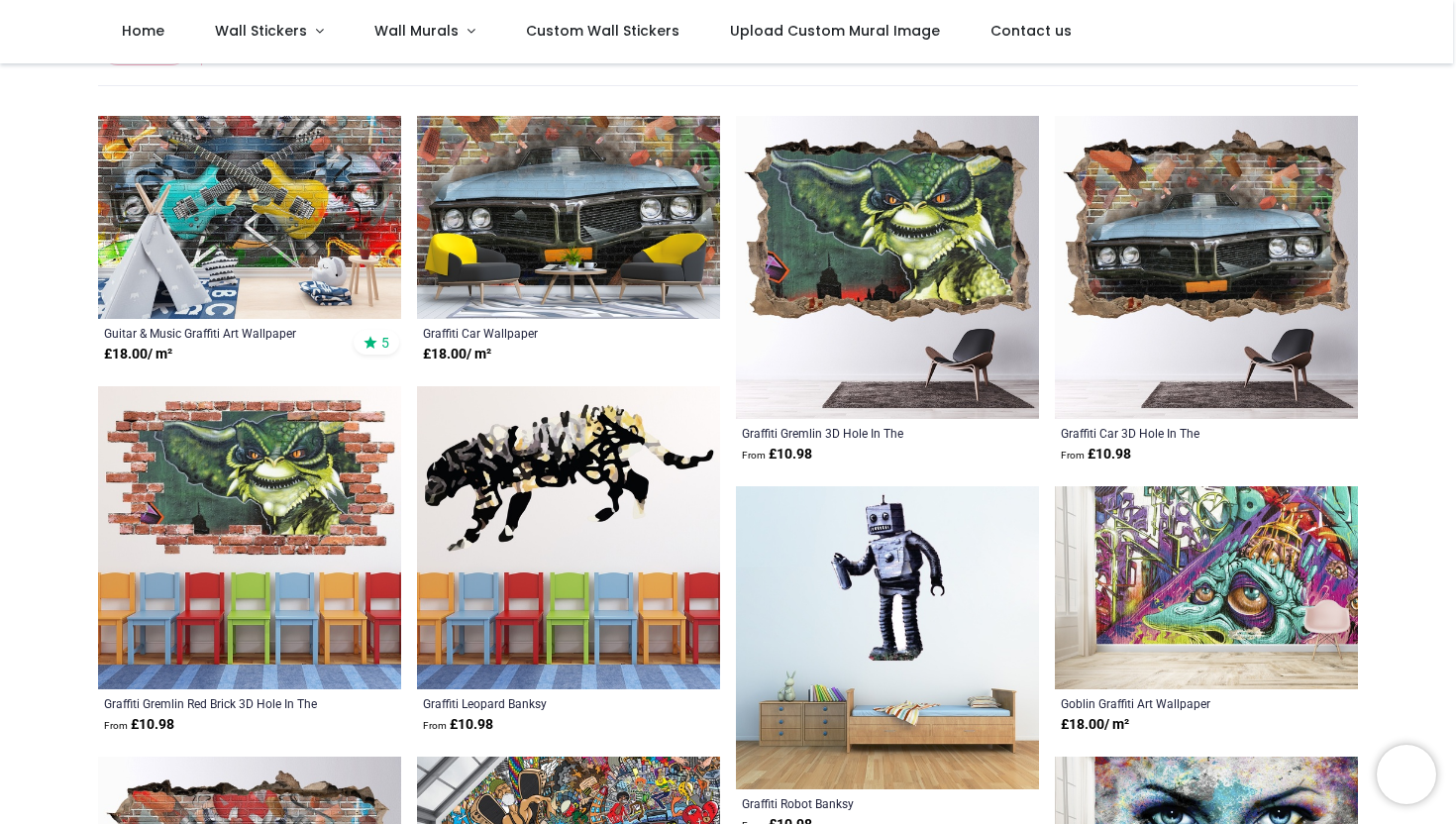 scroll, scrollTop: 180, scrollLeft: 0, axis: vertical 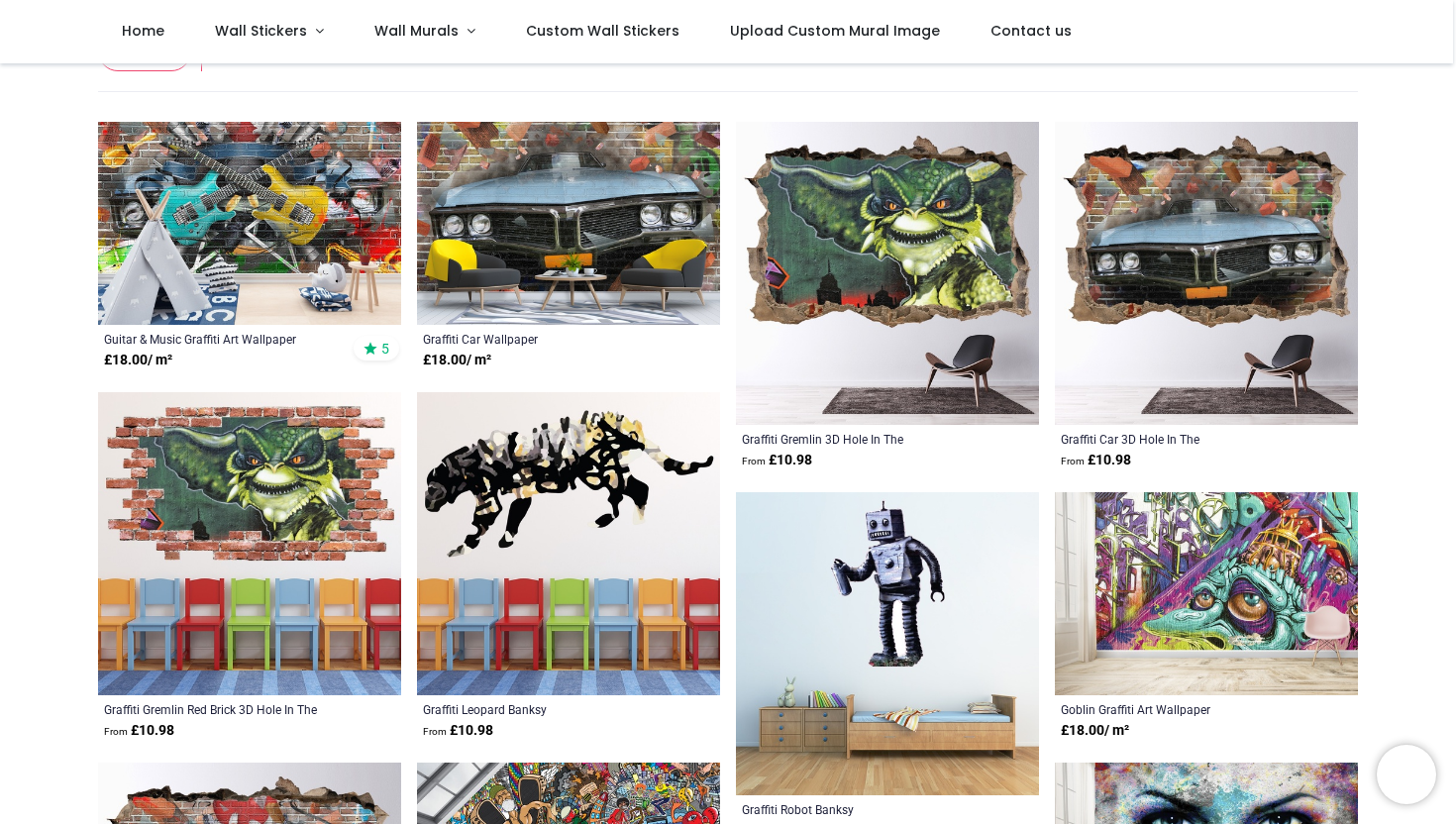 click at bounding box center [569, 544] 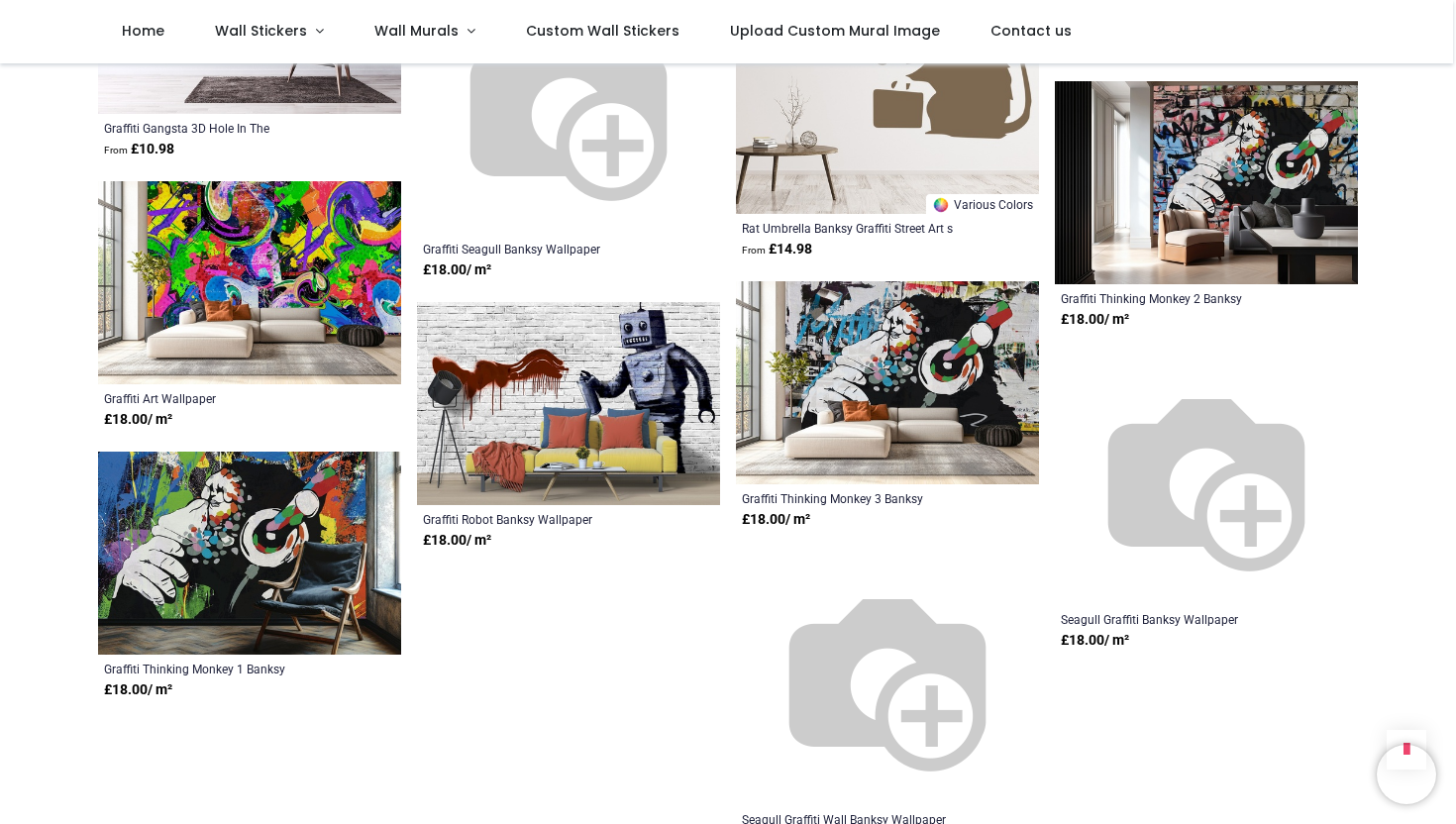 scroll, scrollTop: 1491, scrollLeft: 0, axis: vertical 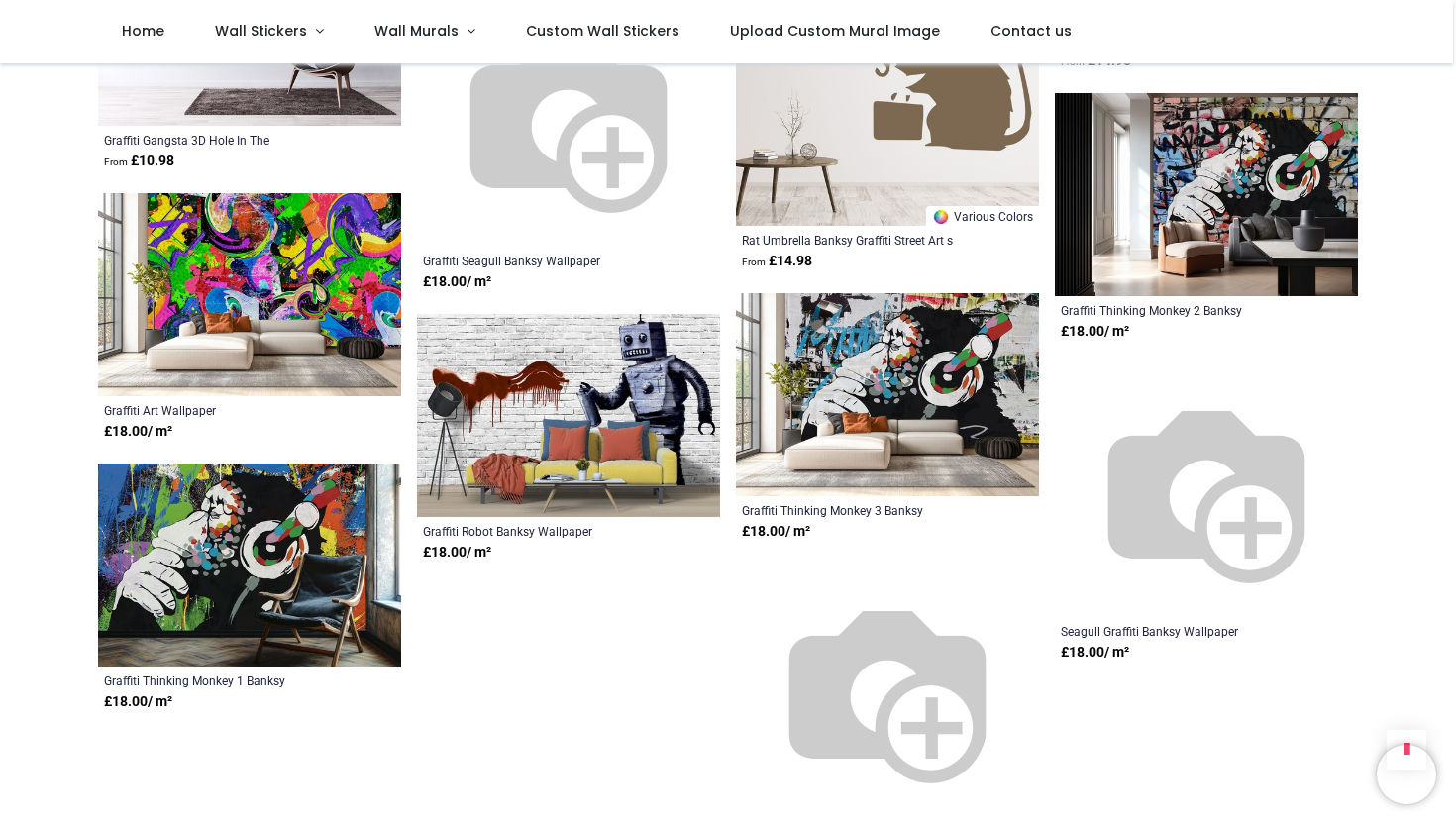 click at bounding box center (250, 565) 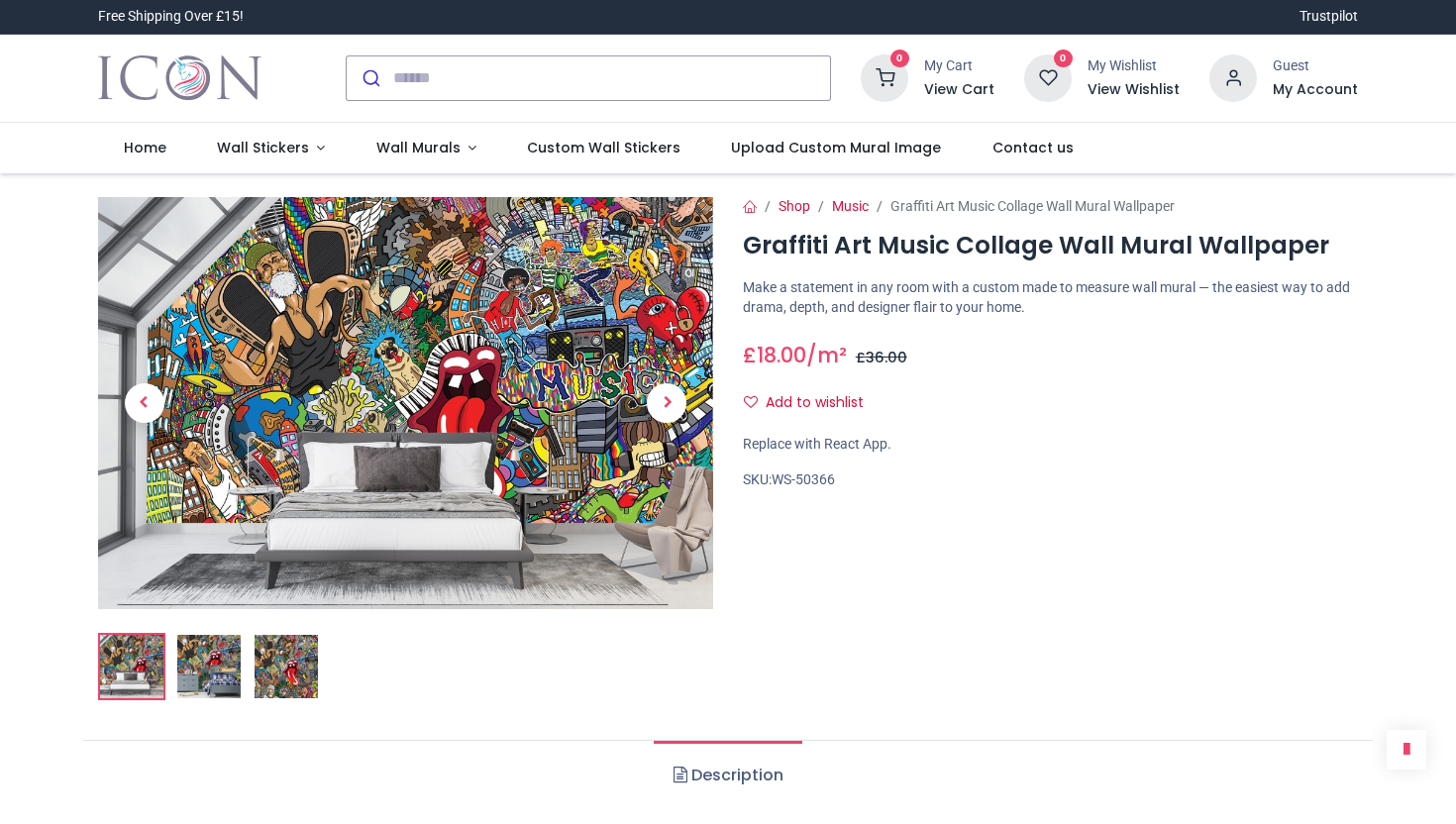 scroll, scrollTop: 0, scrollLeft: 0, axis: both 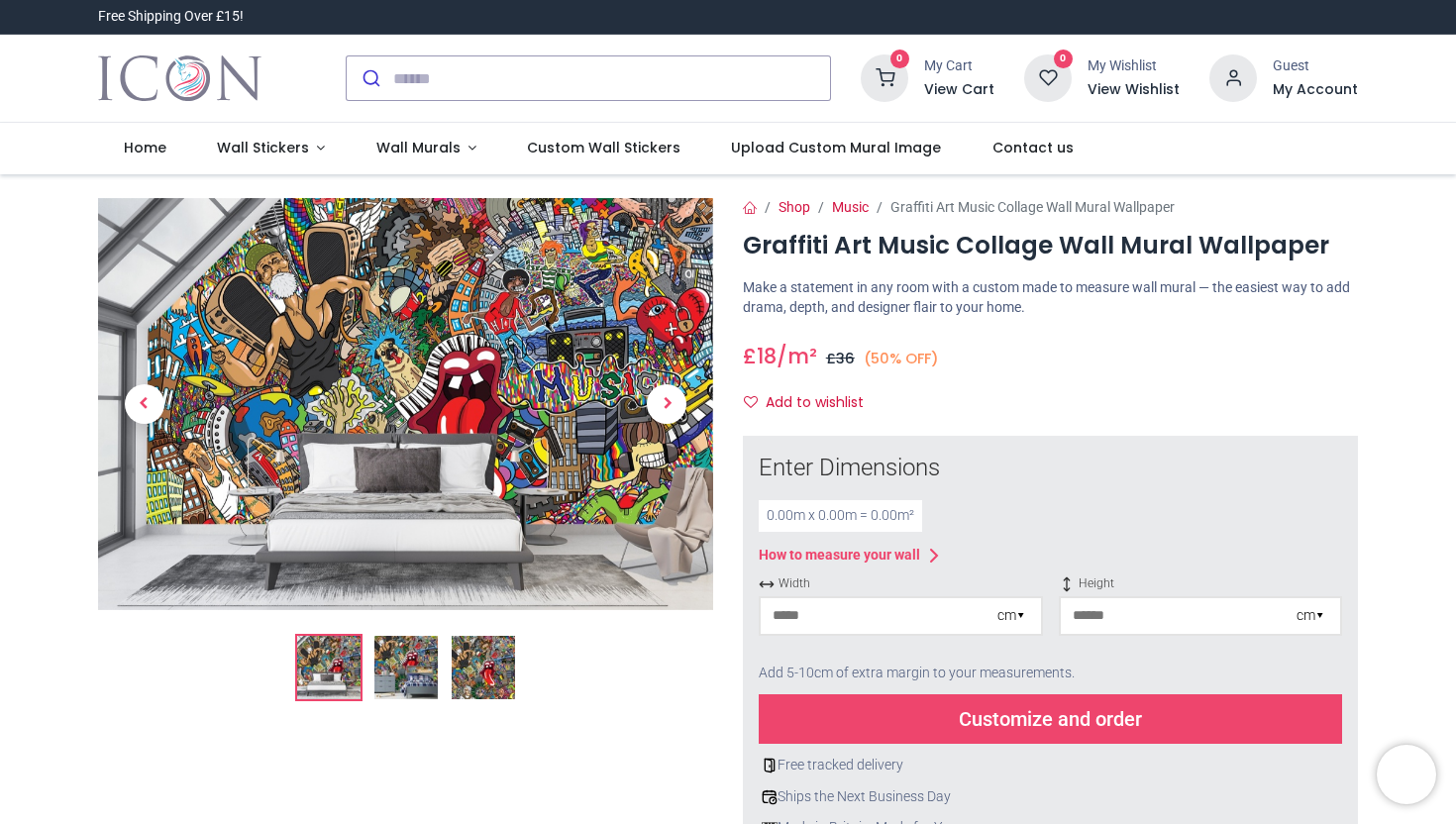 click at bounding box center (406, 668) 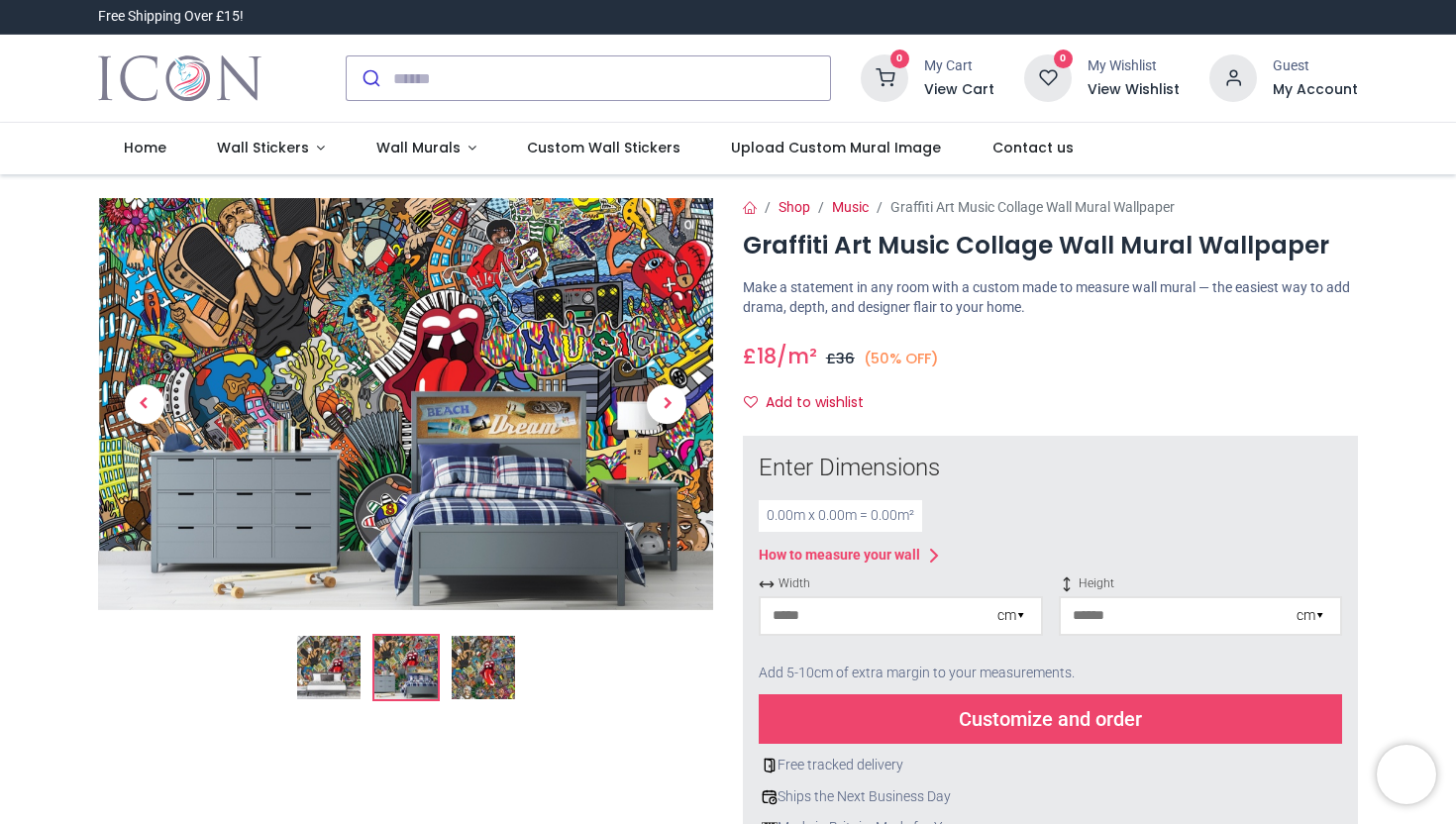 click at bounding box center (483, 668) 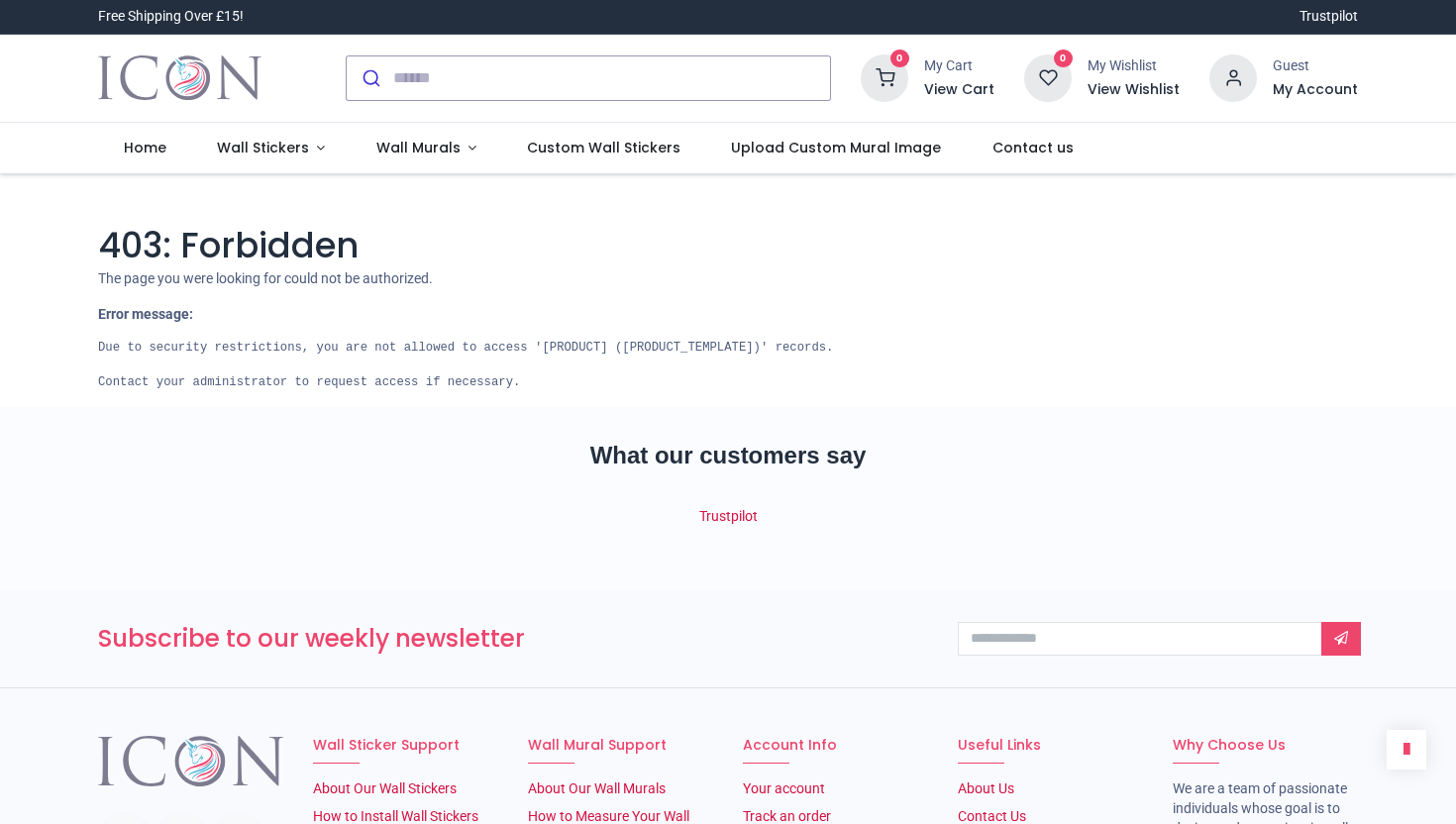 scroll, scrollTop: 0, scrollLeft: 0, axis: both 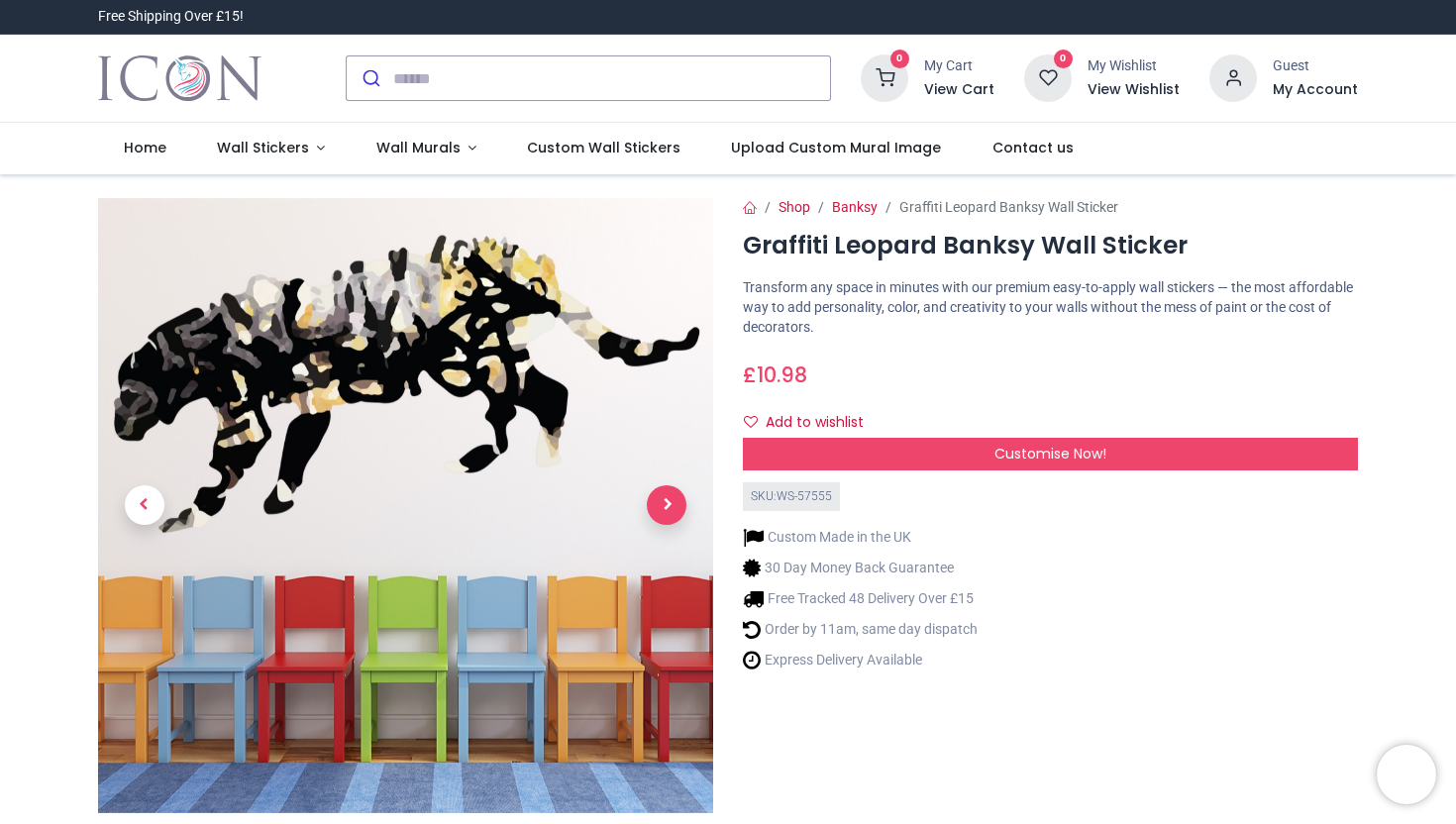 click at bounding box center [667, 505] 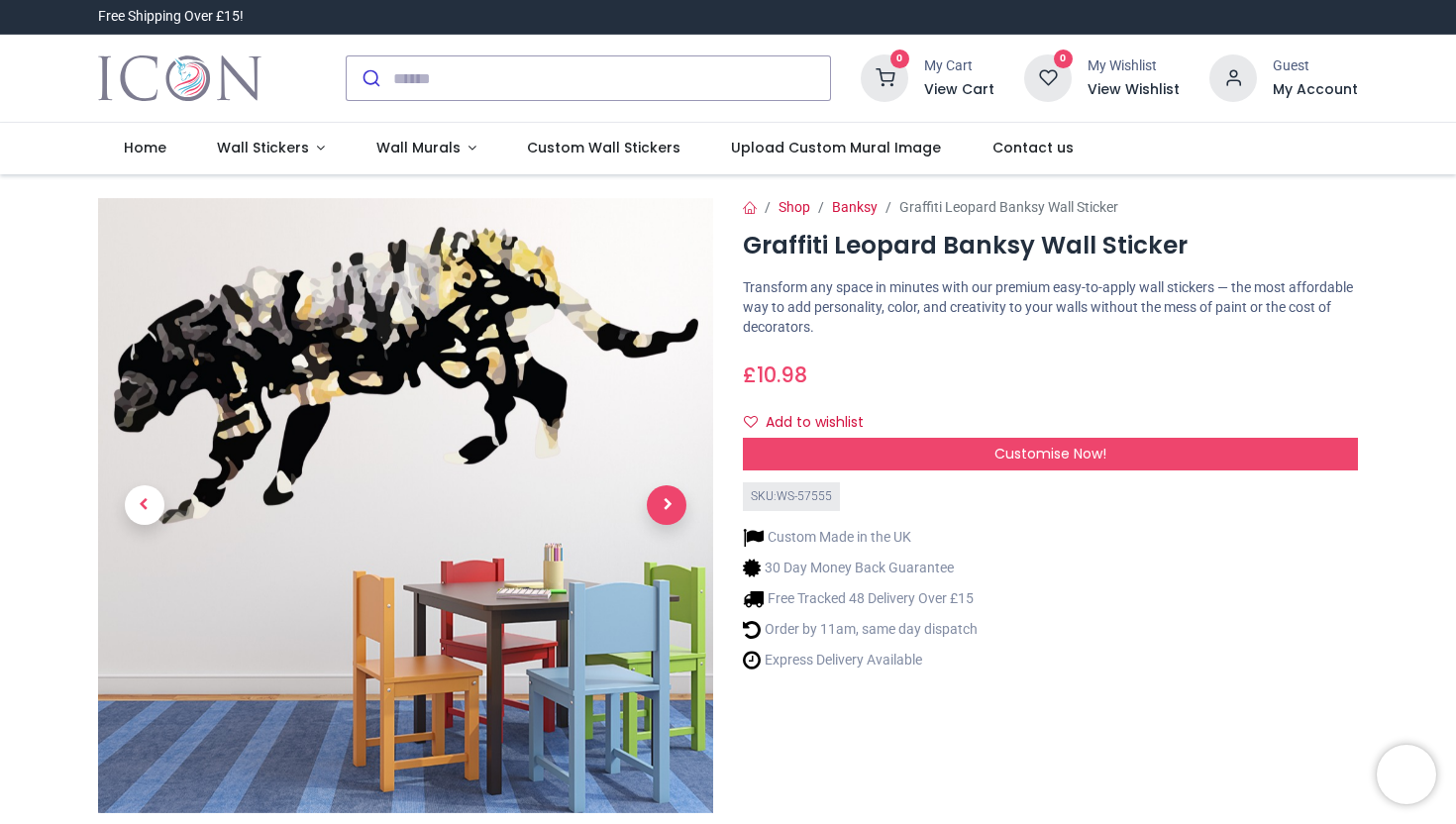 click at bounding box center [667, 505] 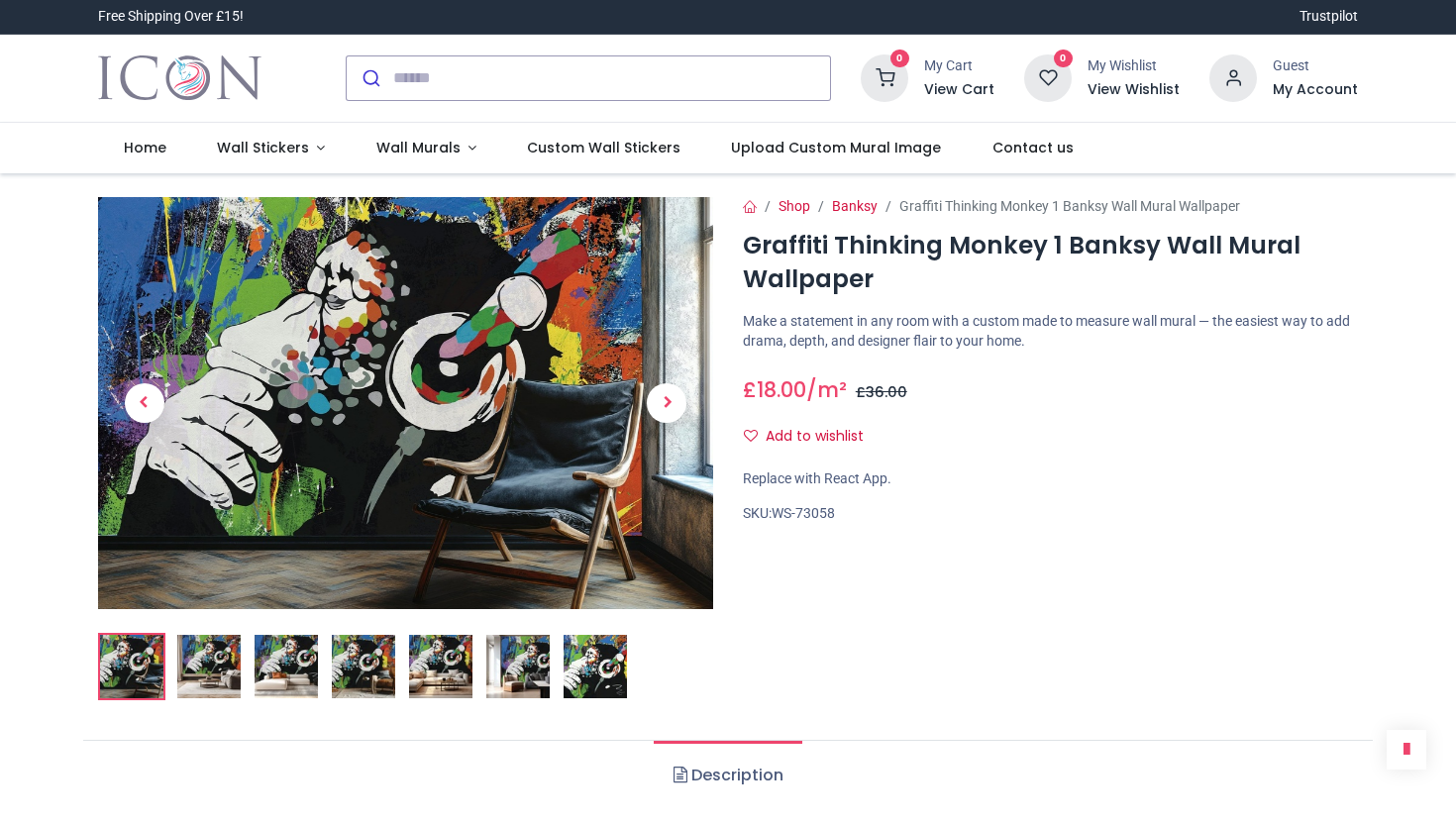 scroll, scrollTop: 0, scrollLeft: 0, axis: both 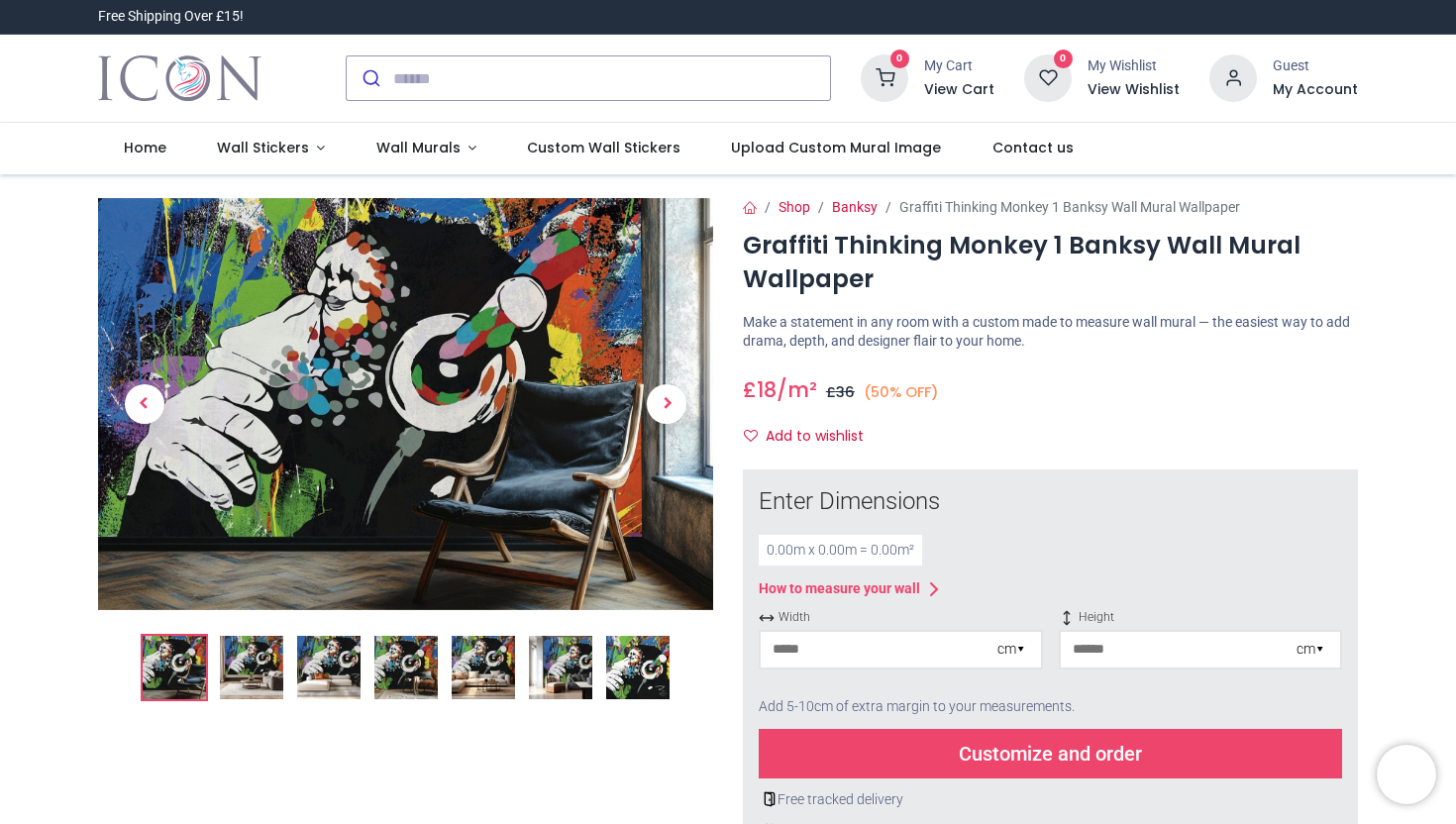 click at bounding box center (252, 668) 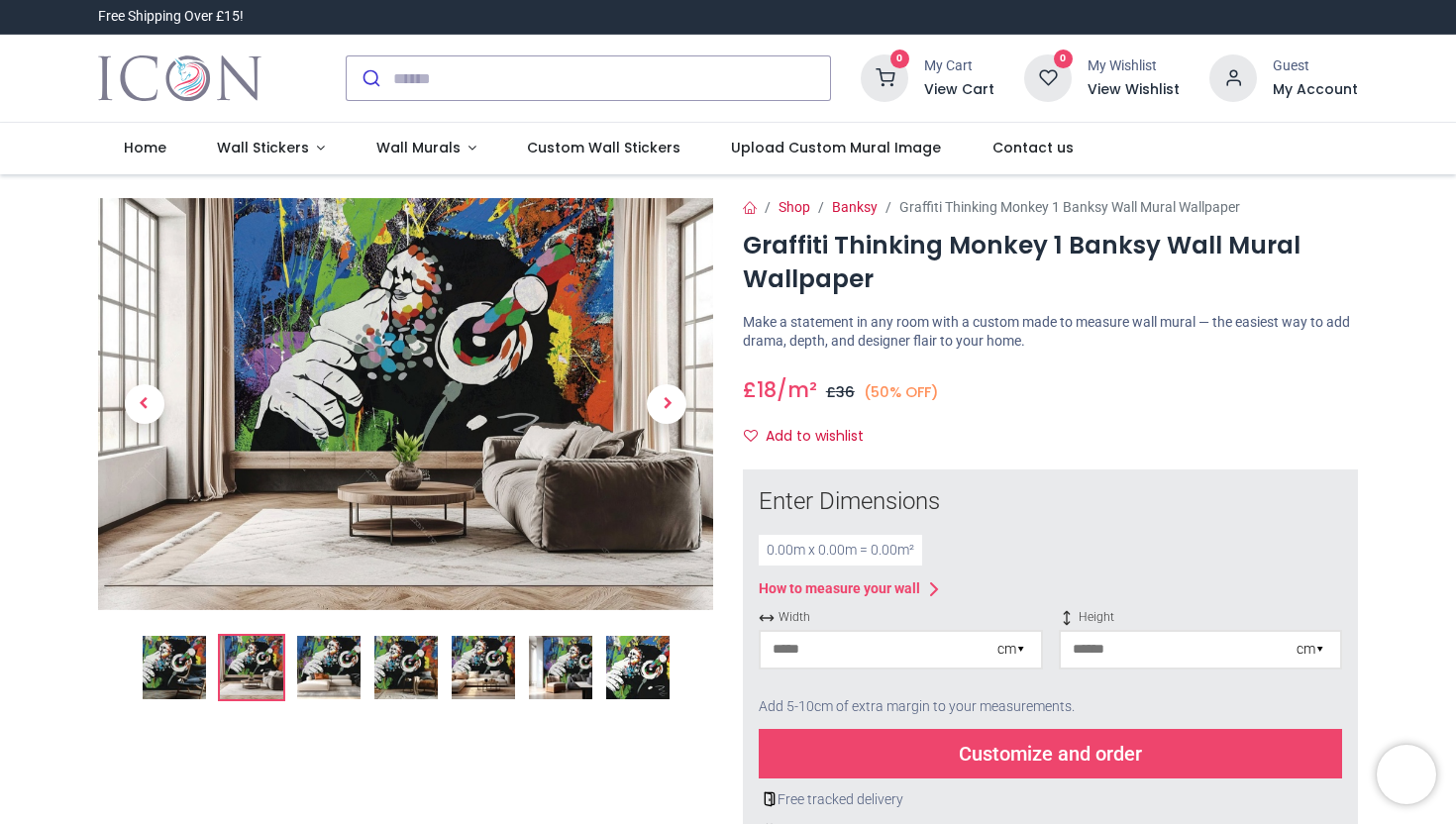 click at bounding box center [329, 668] 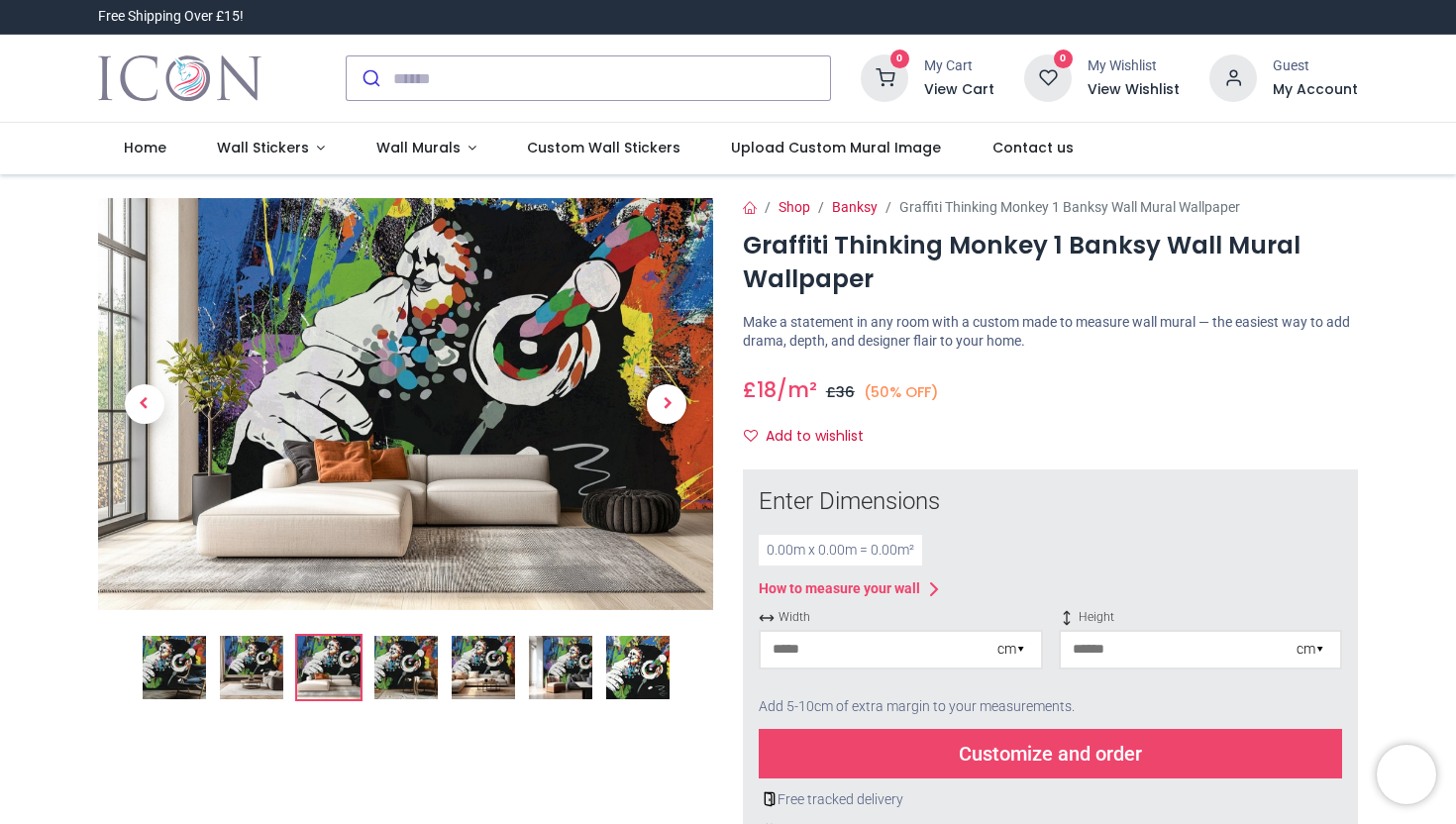 click at bounding box center [406, 668] 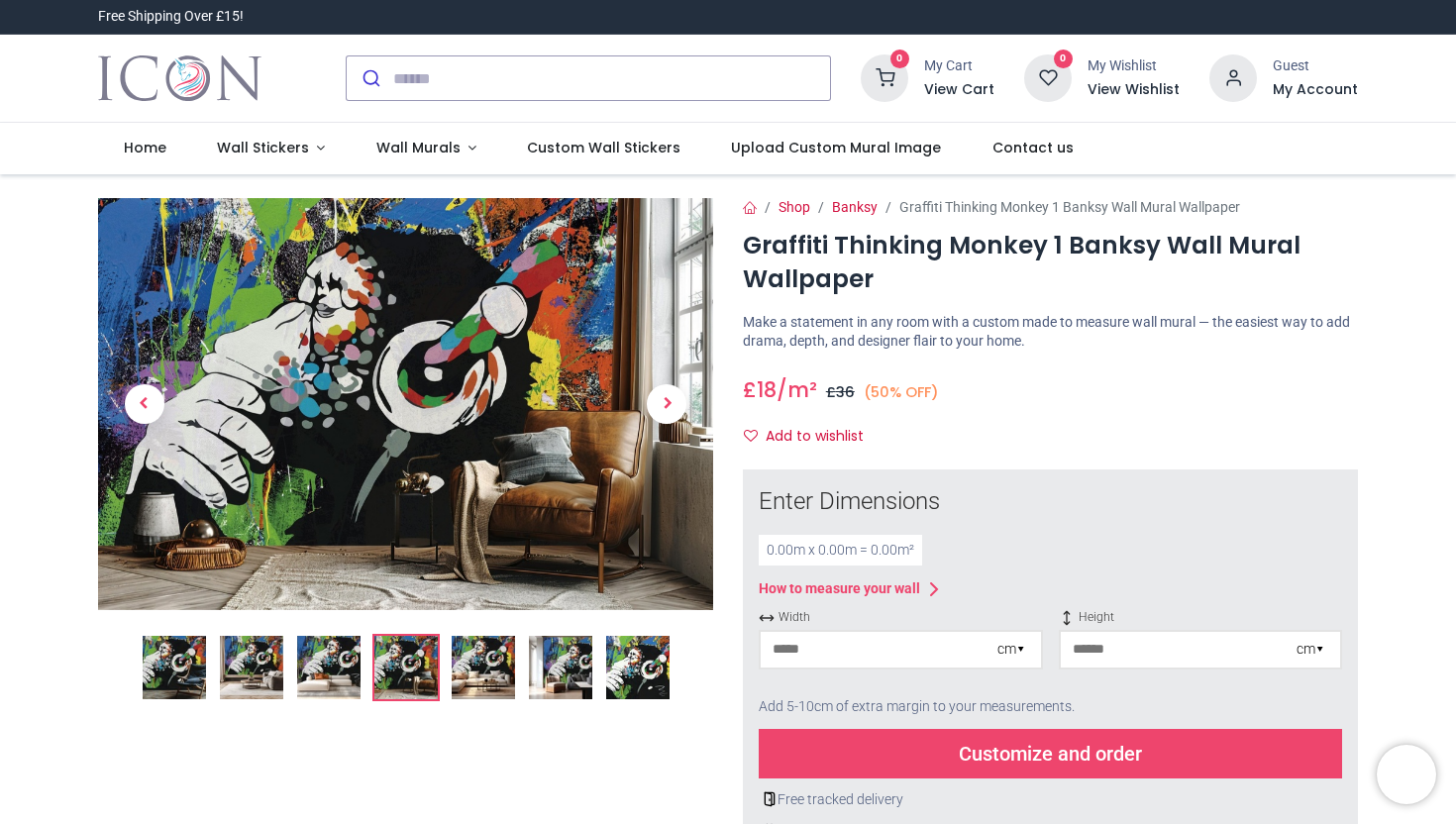 click at bounding box center [483, 668] 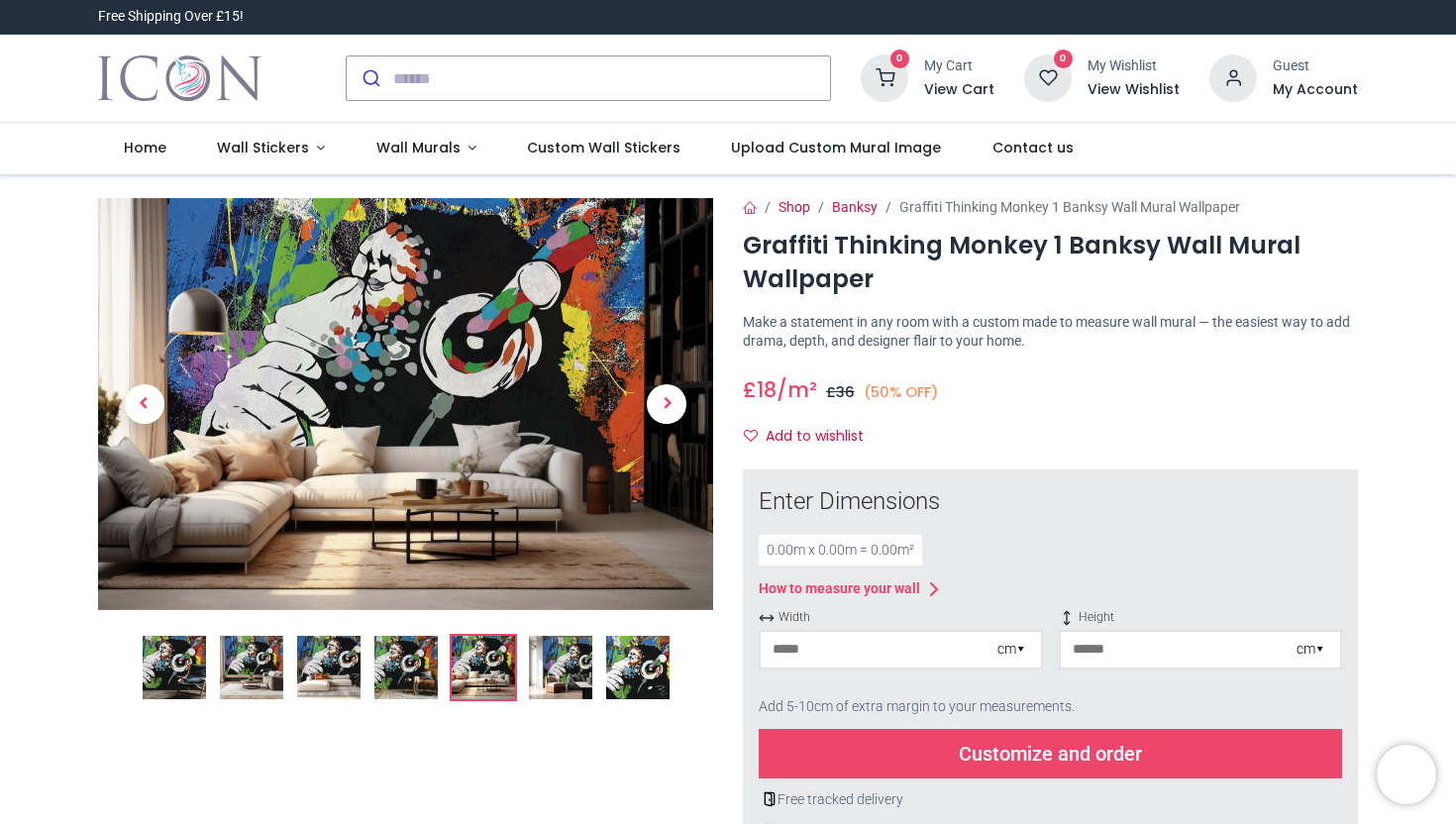 click at bounding box center [561, 668] 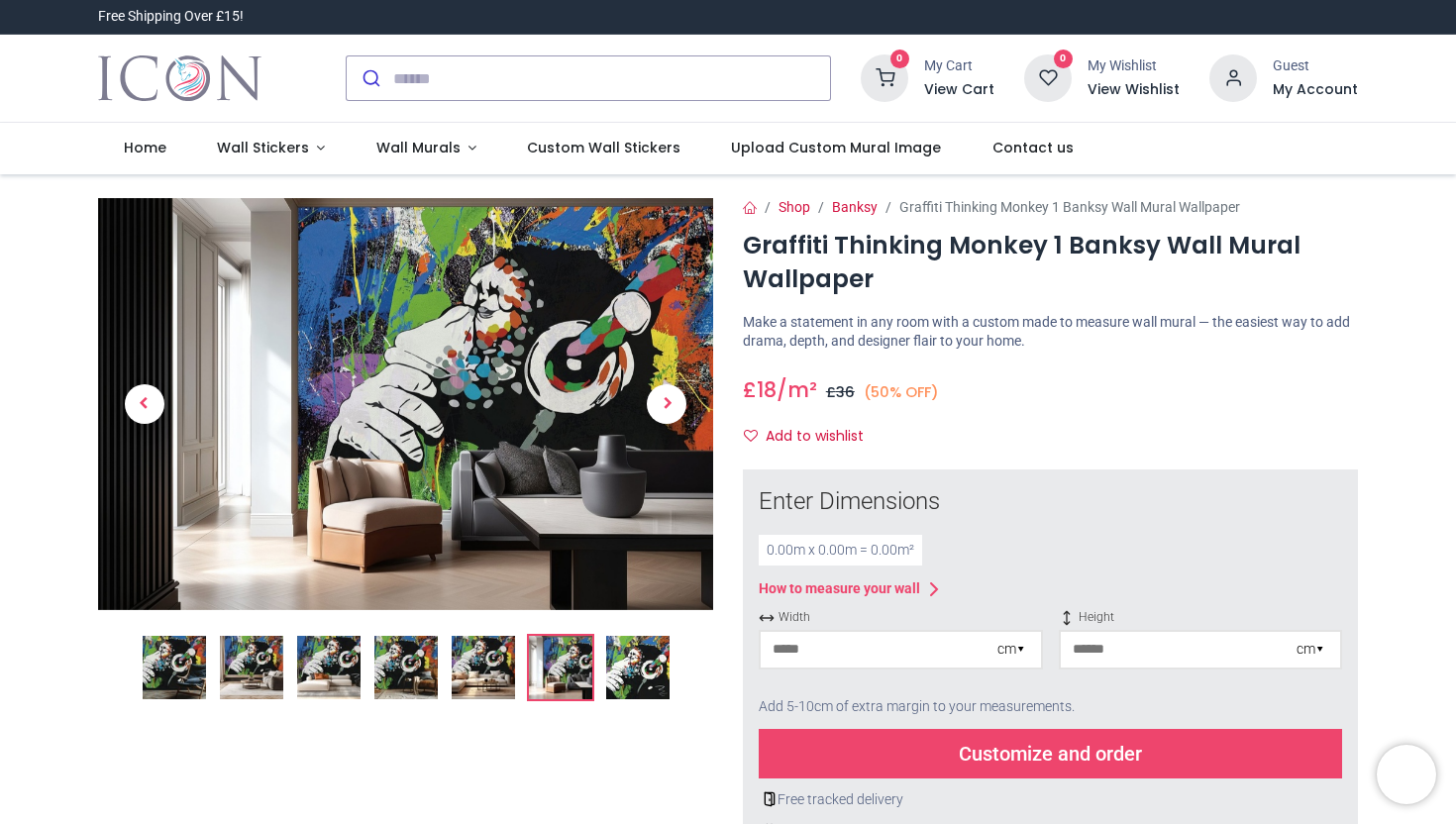 click at bounding box center [638, 668] 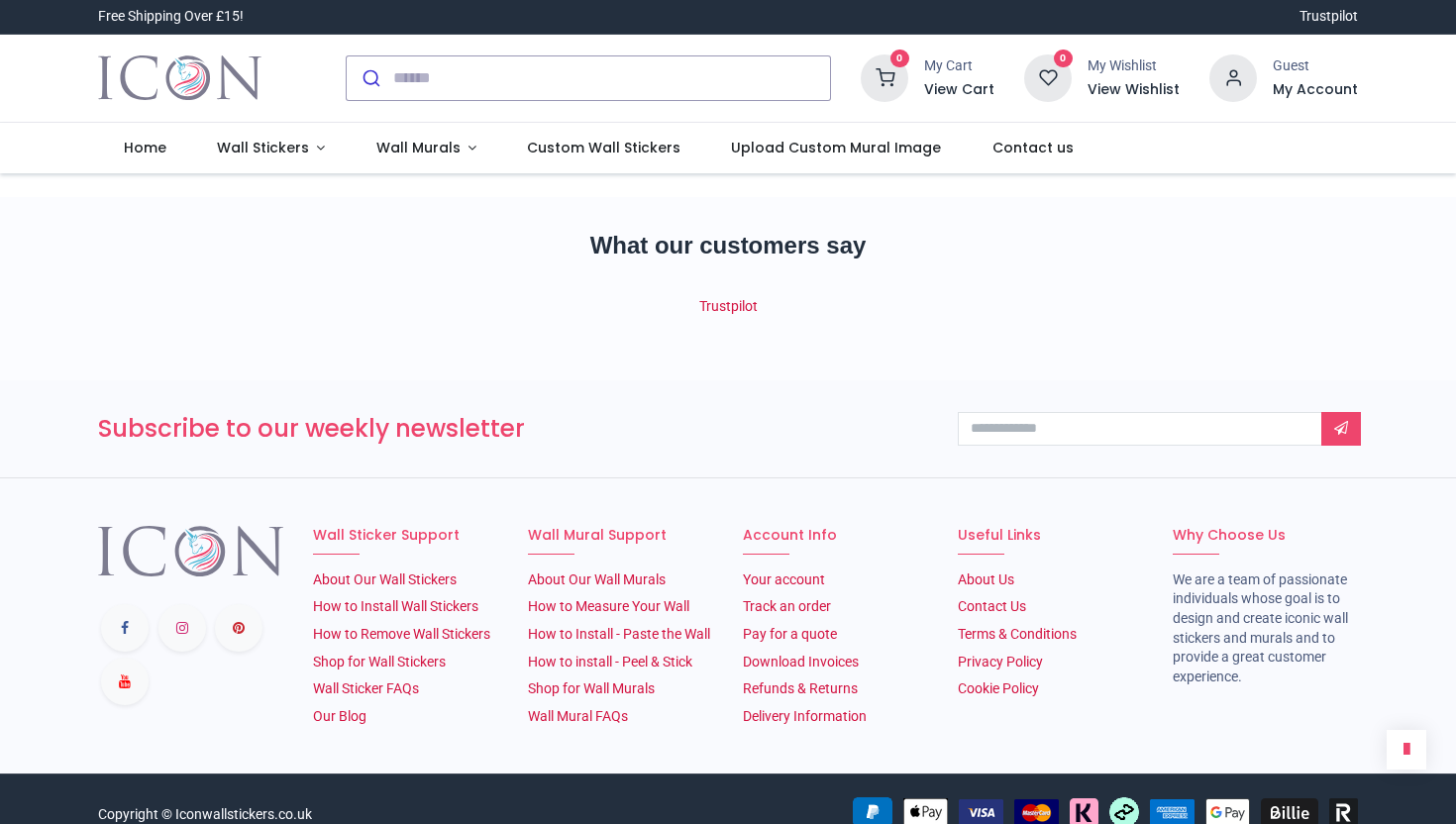 scroll, scrollTop: 0, scrollLeft: 0, axis: both 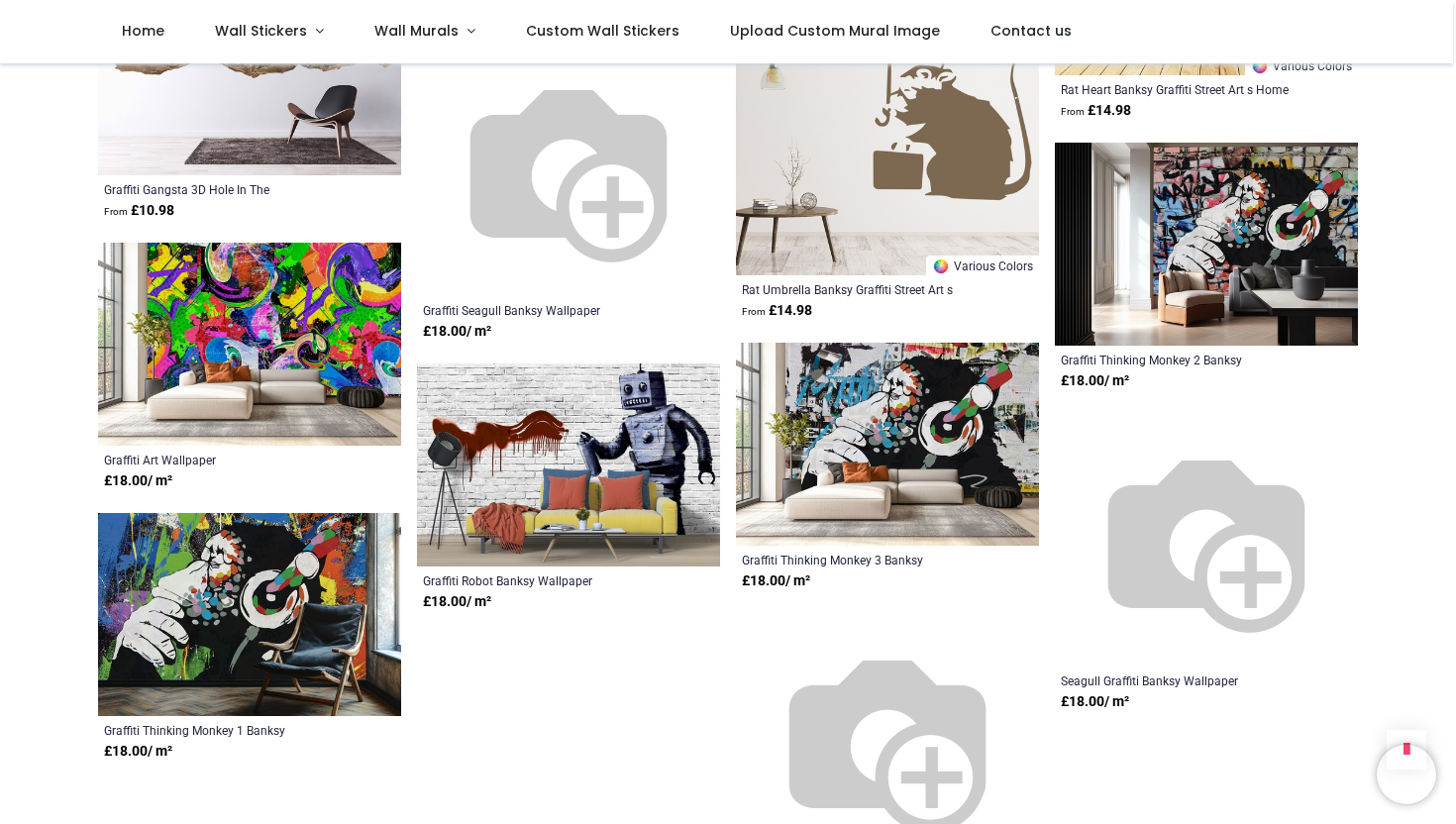 click at bounding box center (1206, 244) 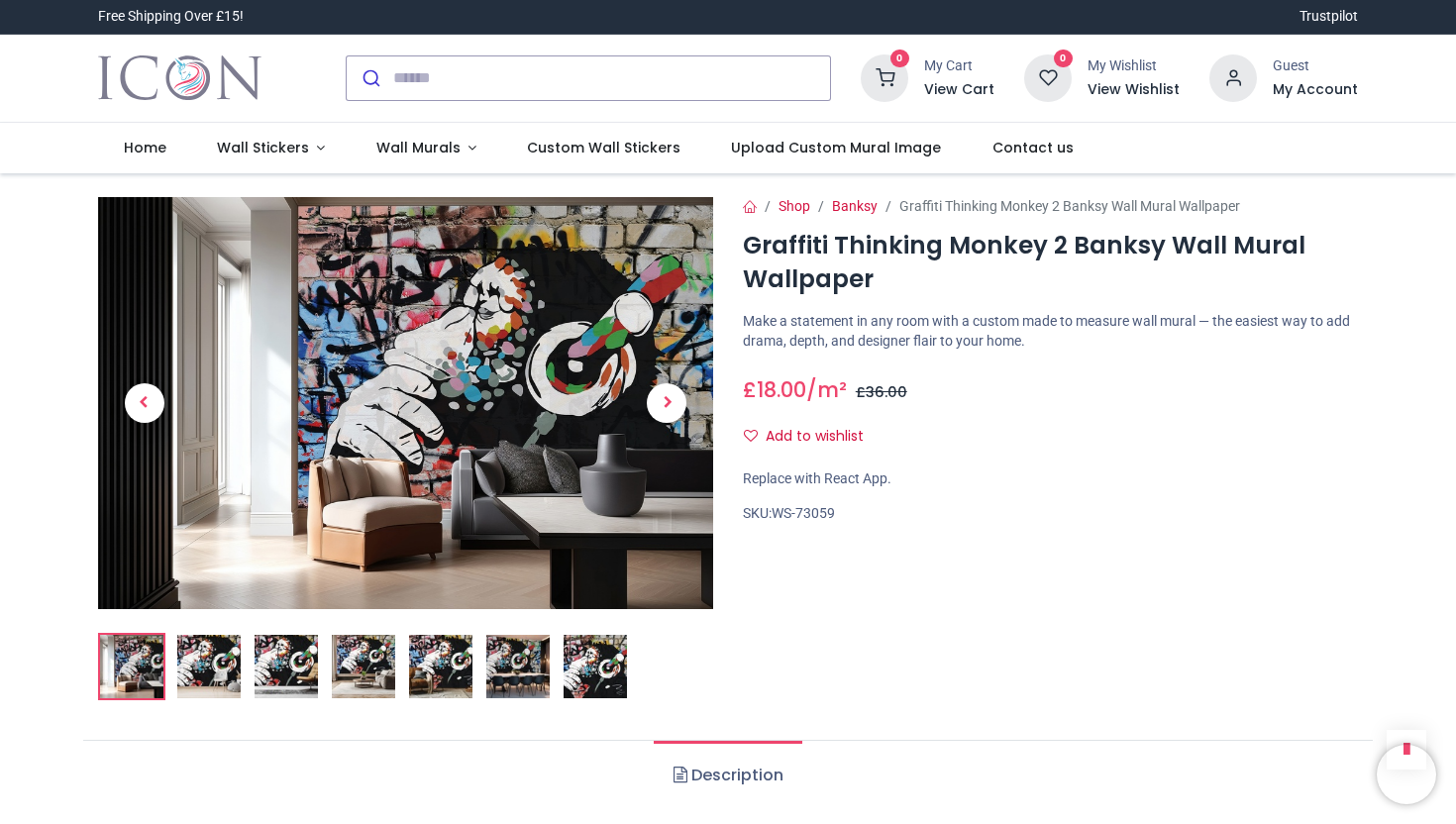 scroll, scrollTop: 0, scrollLeft: 0, axis: both 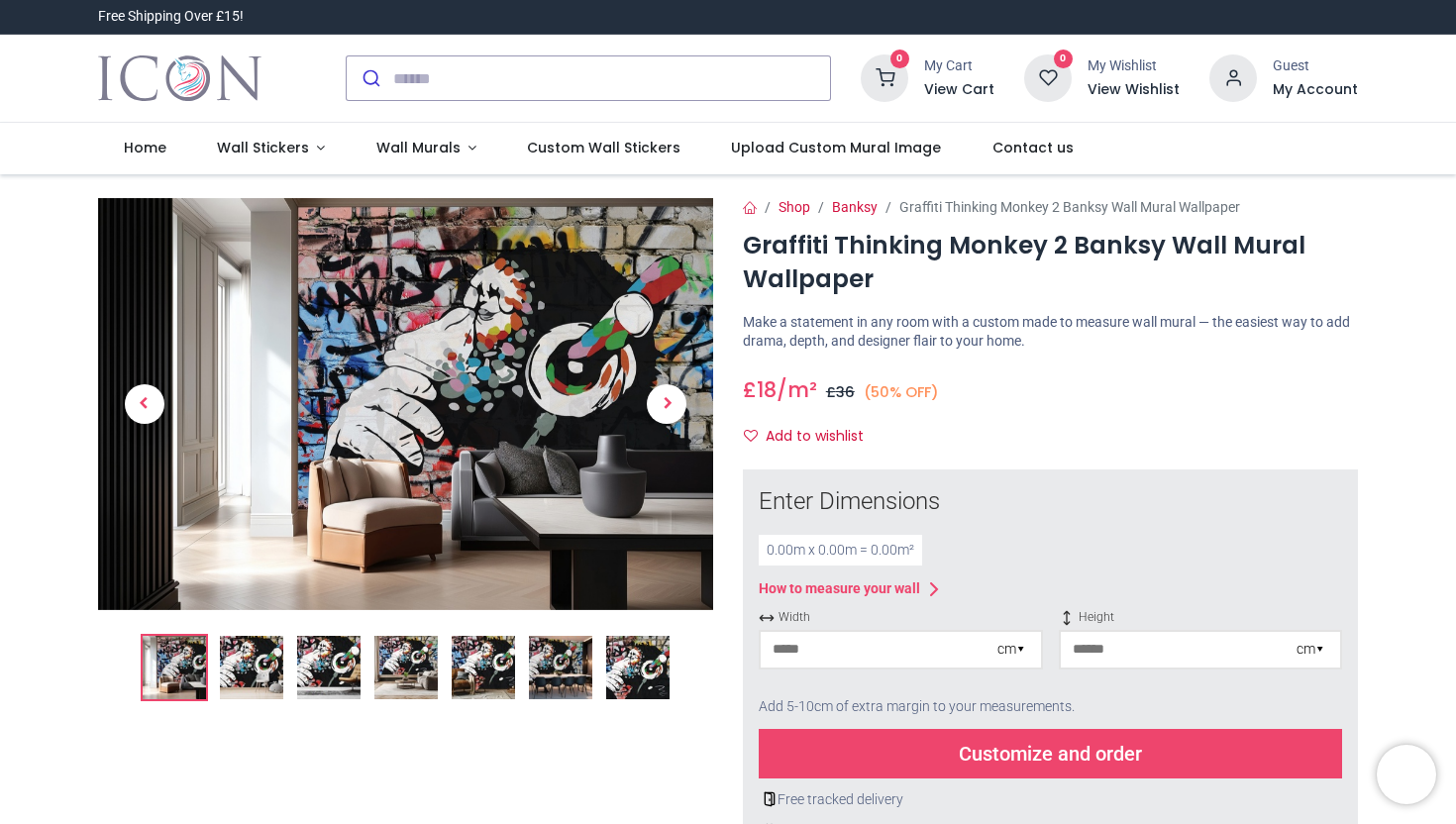 click at bounding box center (879, 650) 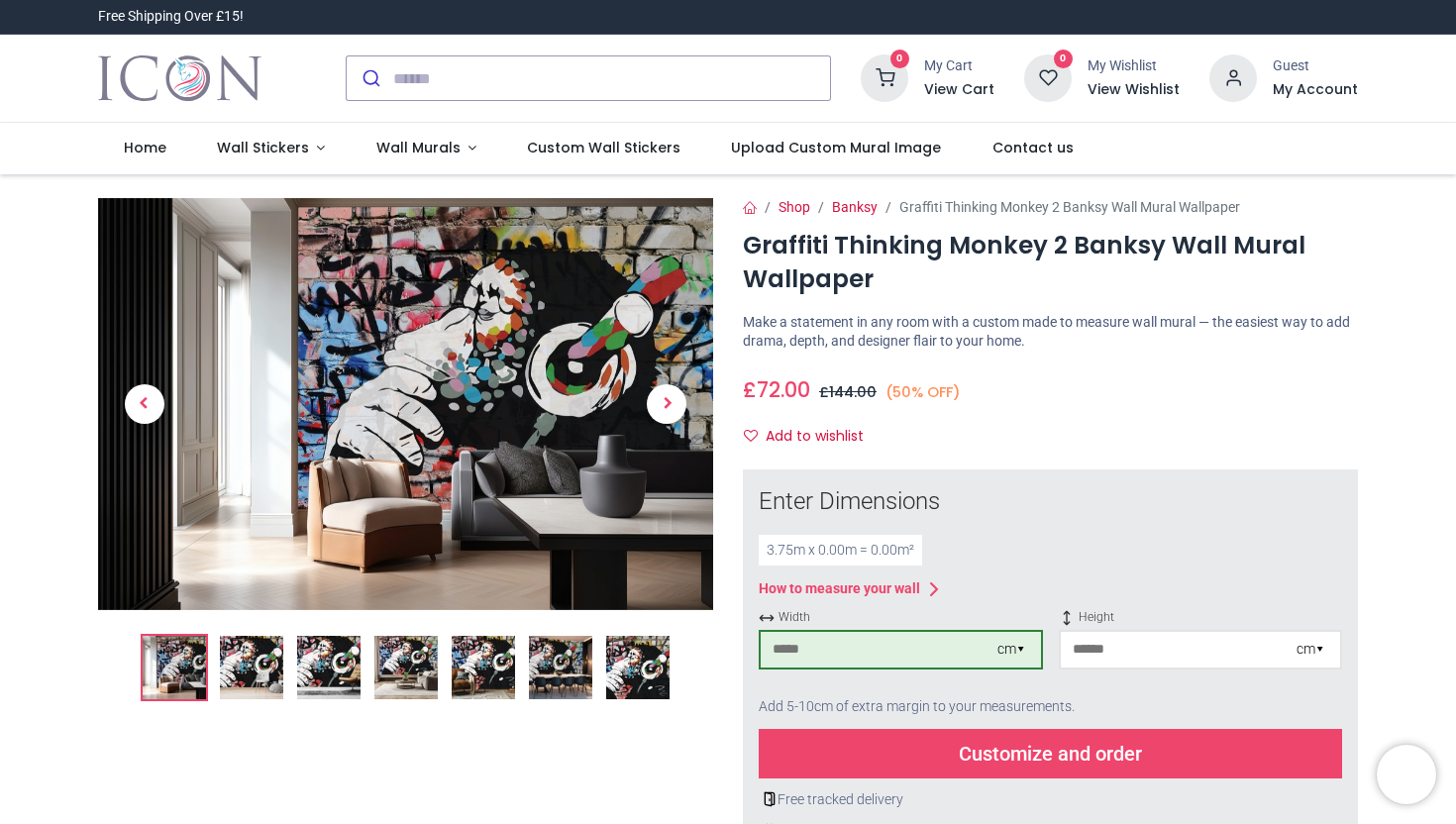 type on "***" 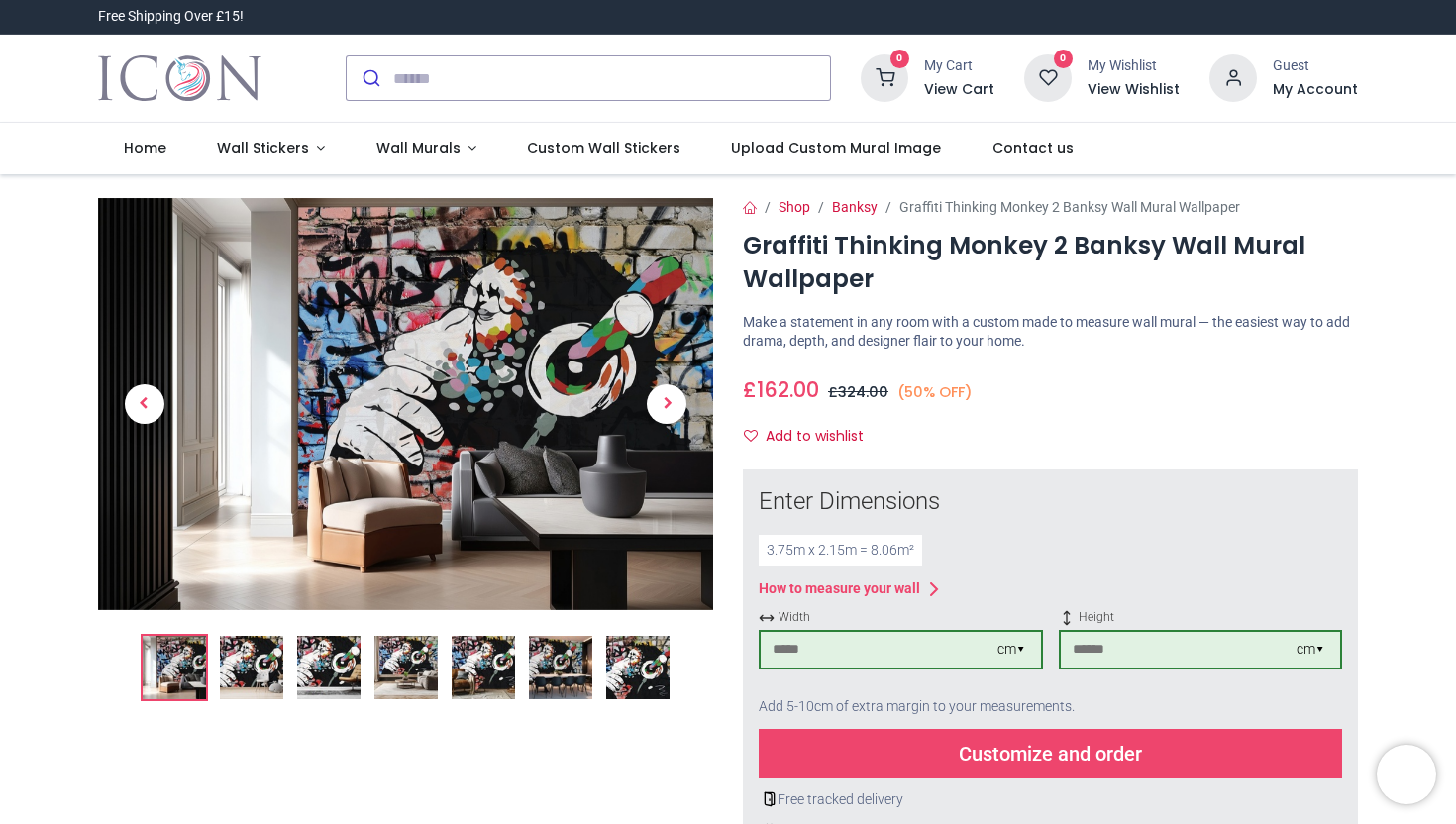 type on "***" 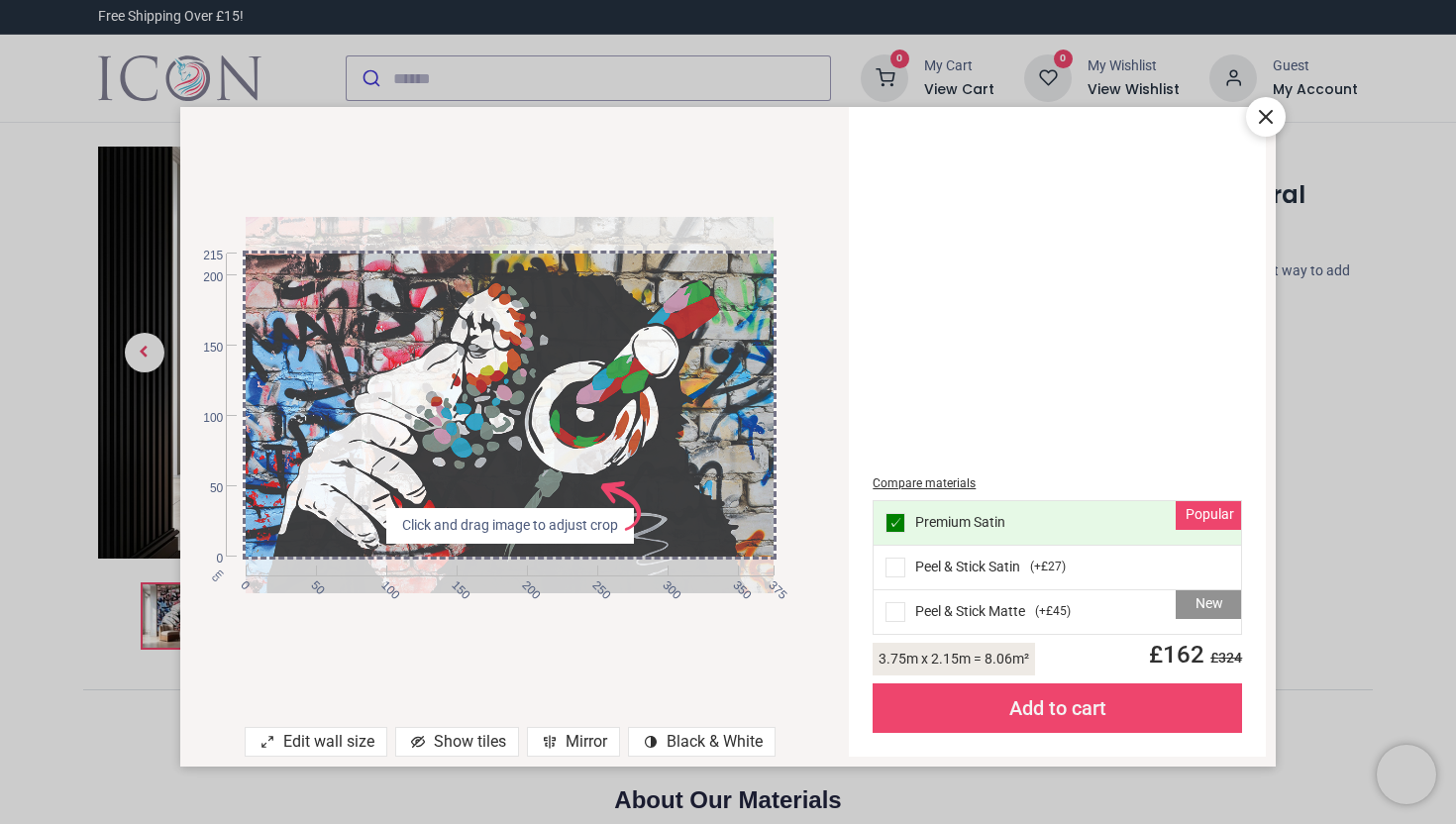click 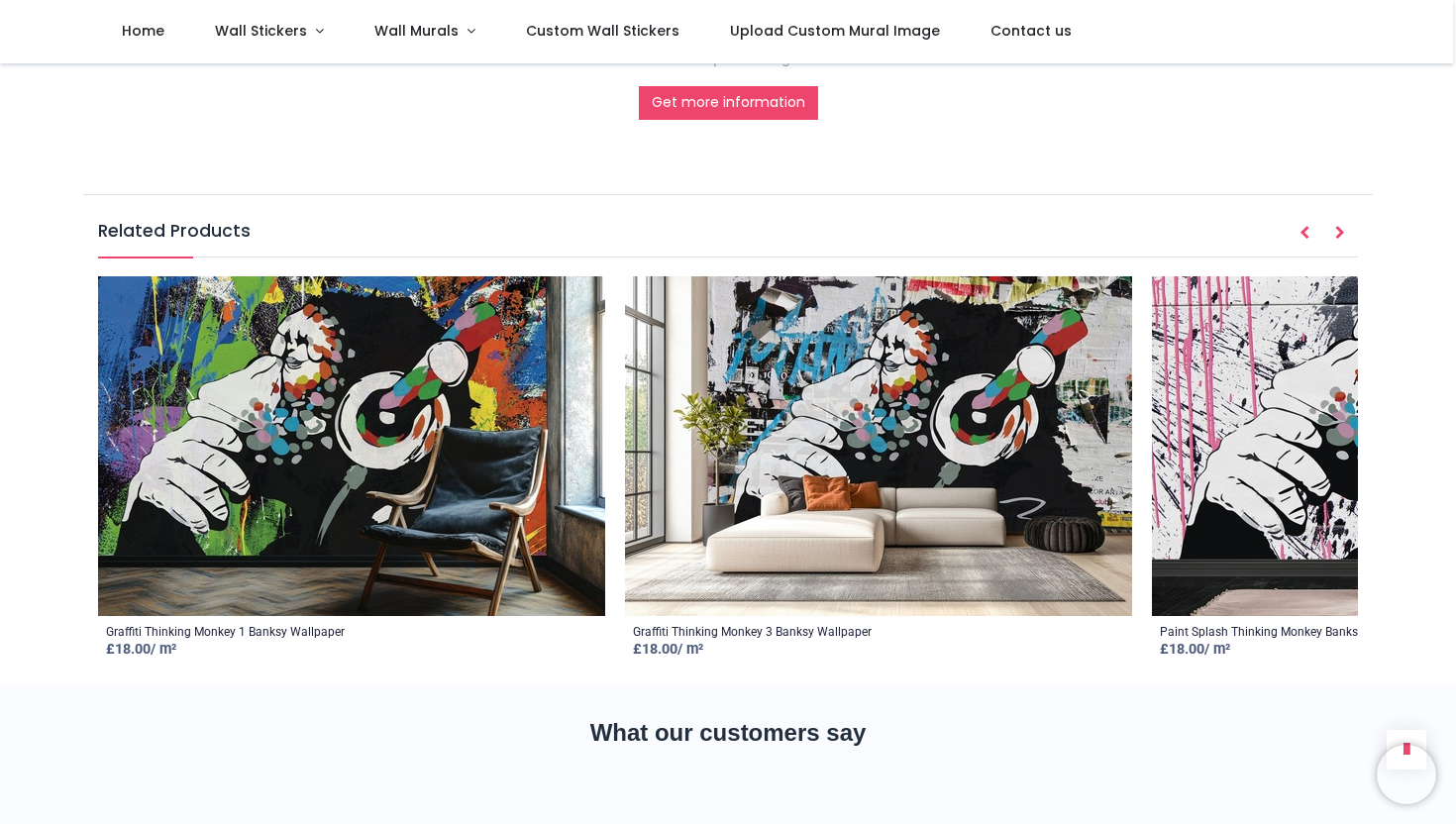 scroll, scrollTop: 2632, scrollLeft: 0, axis: vertical 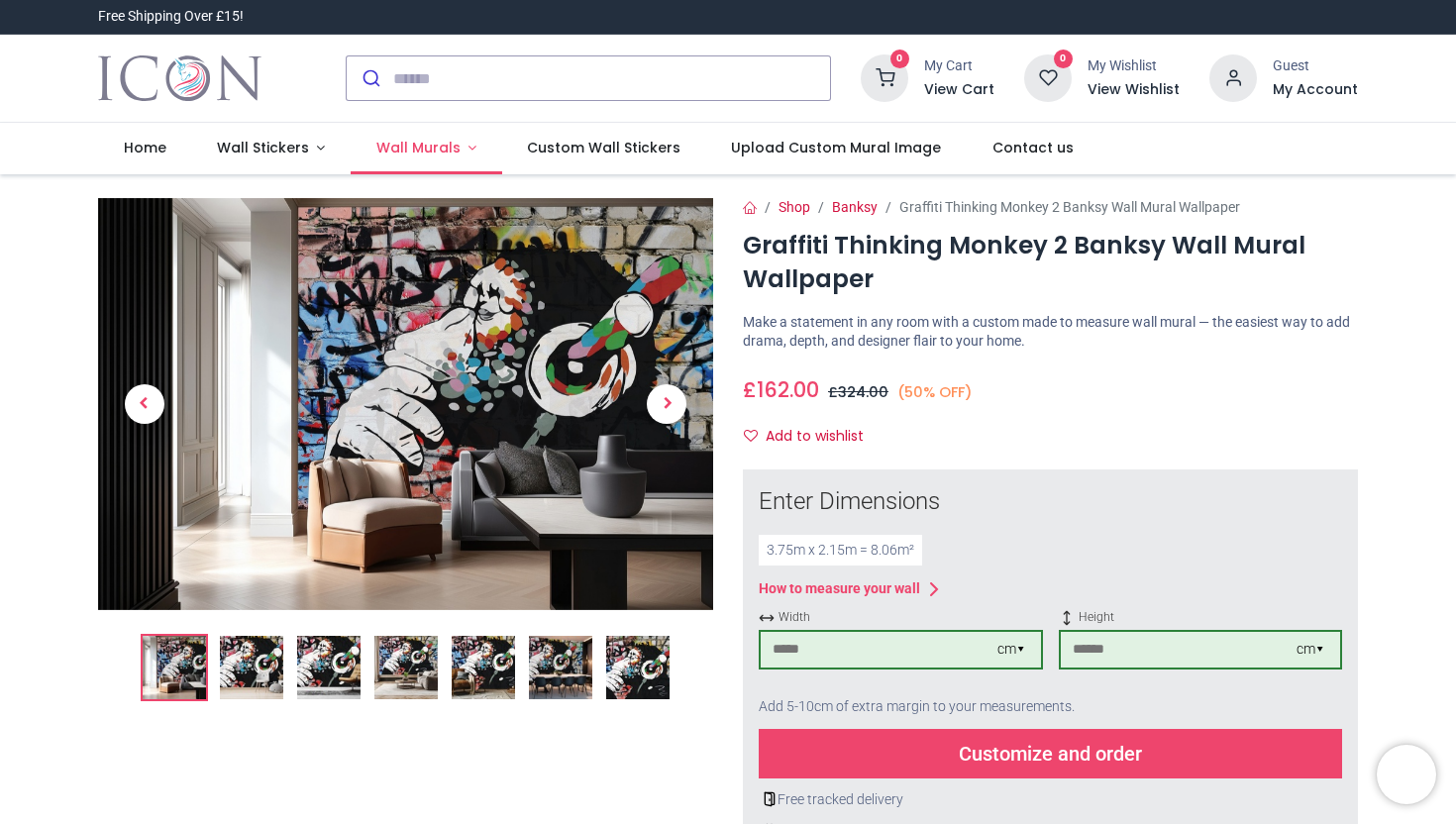 click on "Wall Murals" at bounding box center [418, 148] 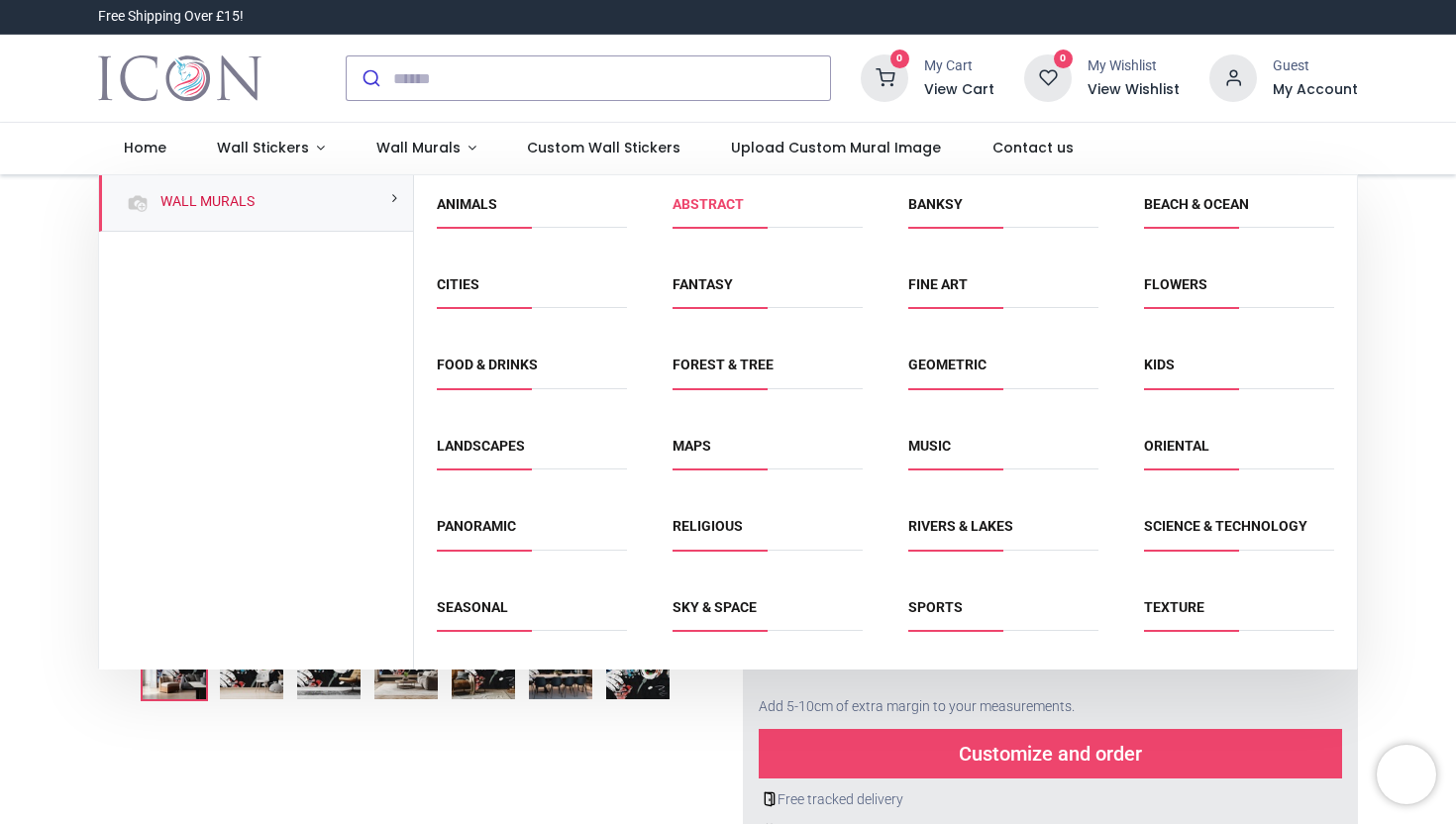 click on "Abstract" at bounding box center (708, 204) 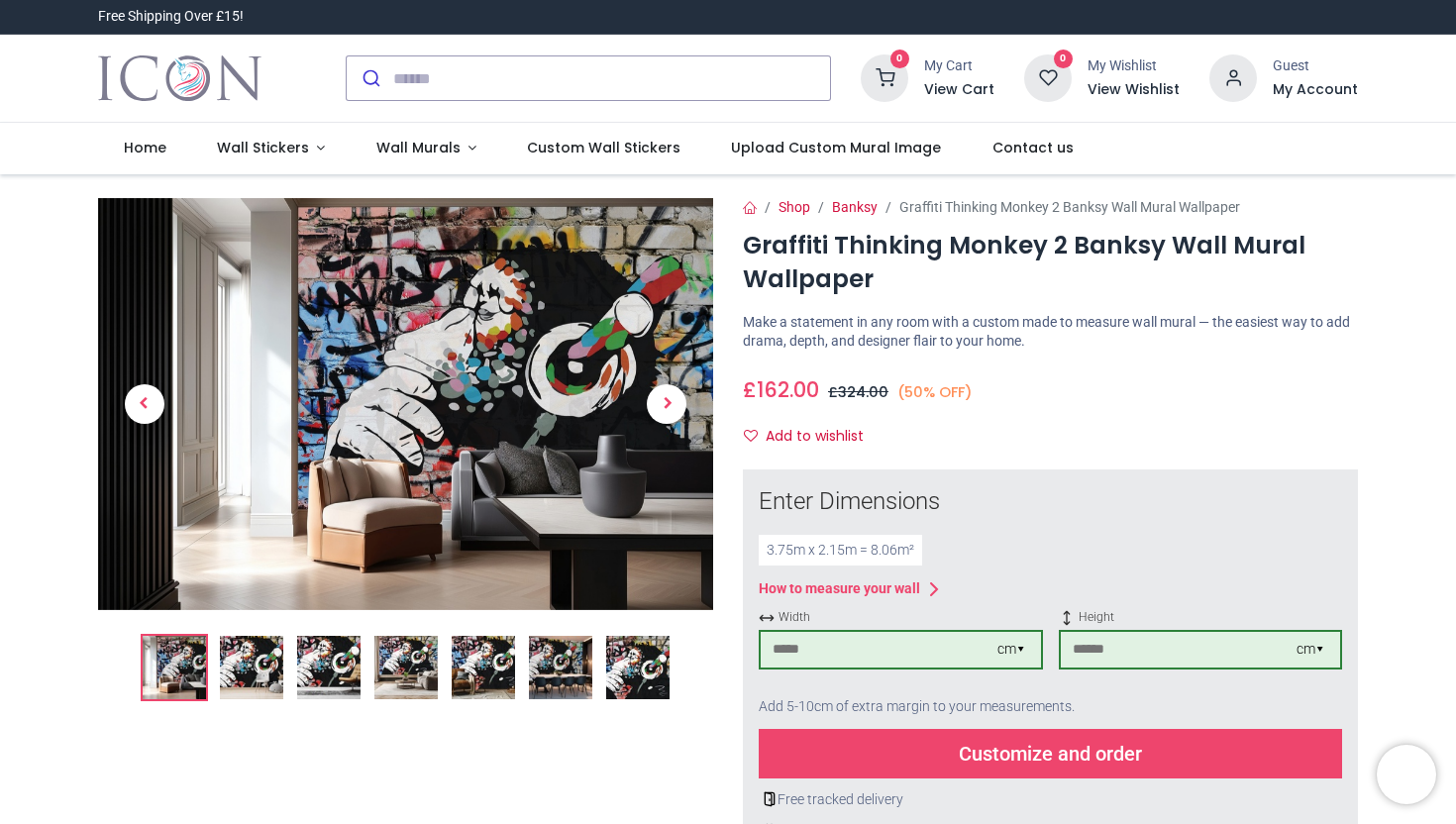 click on "Customize and order" at bounding box center (1050, 754) 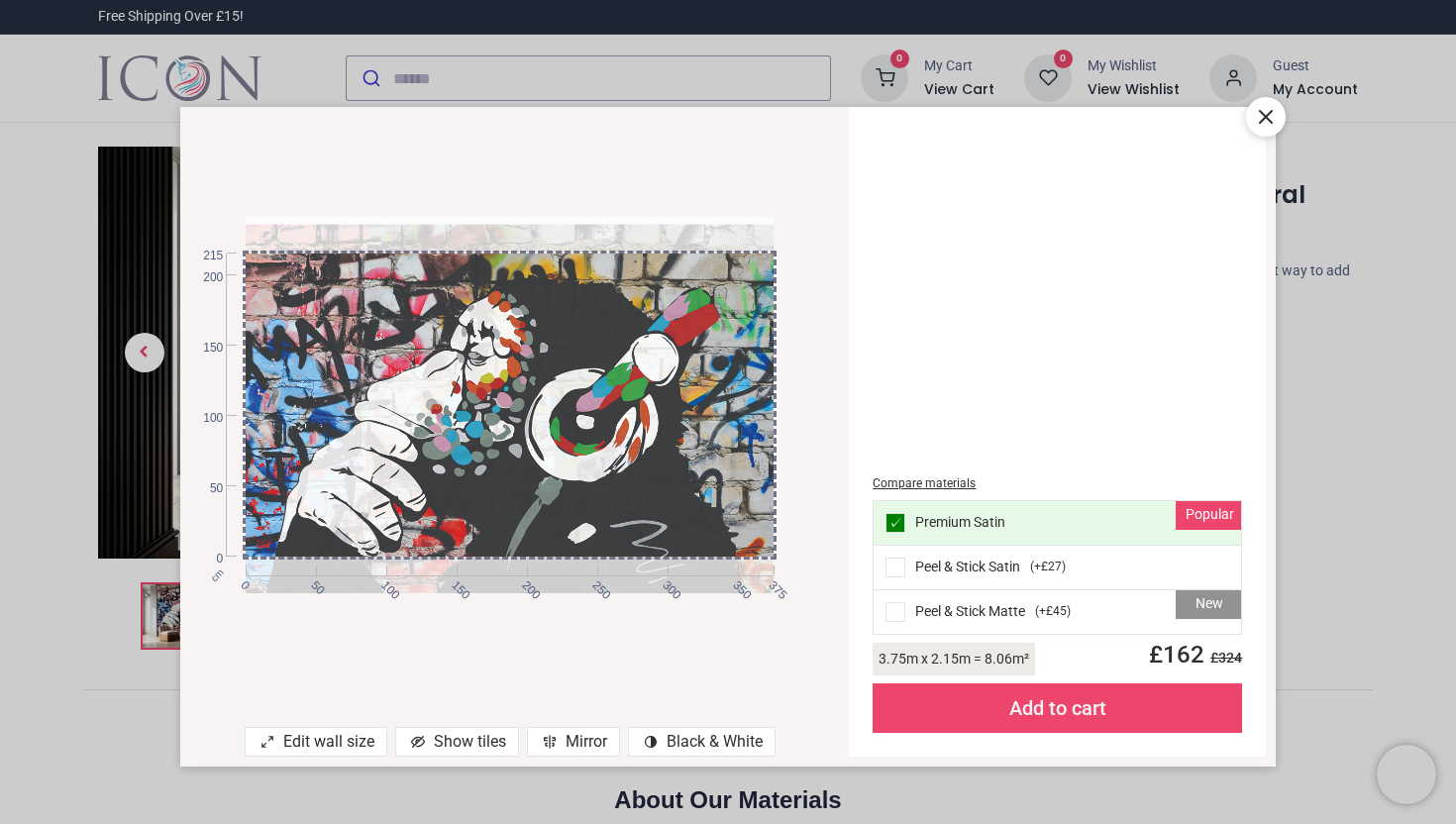 drag, startPoint x: 772, startPoint y: 556, endPoint x: 714, endPoint y: 563, distance: 58.420887 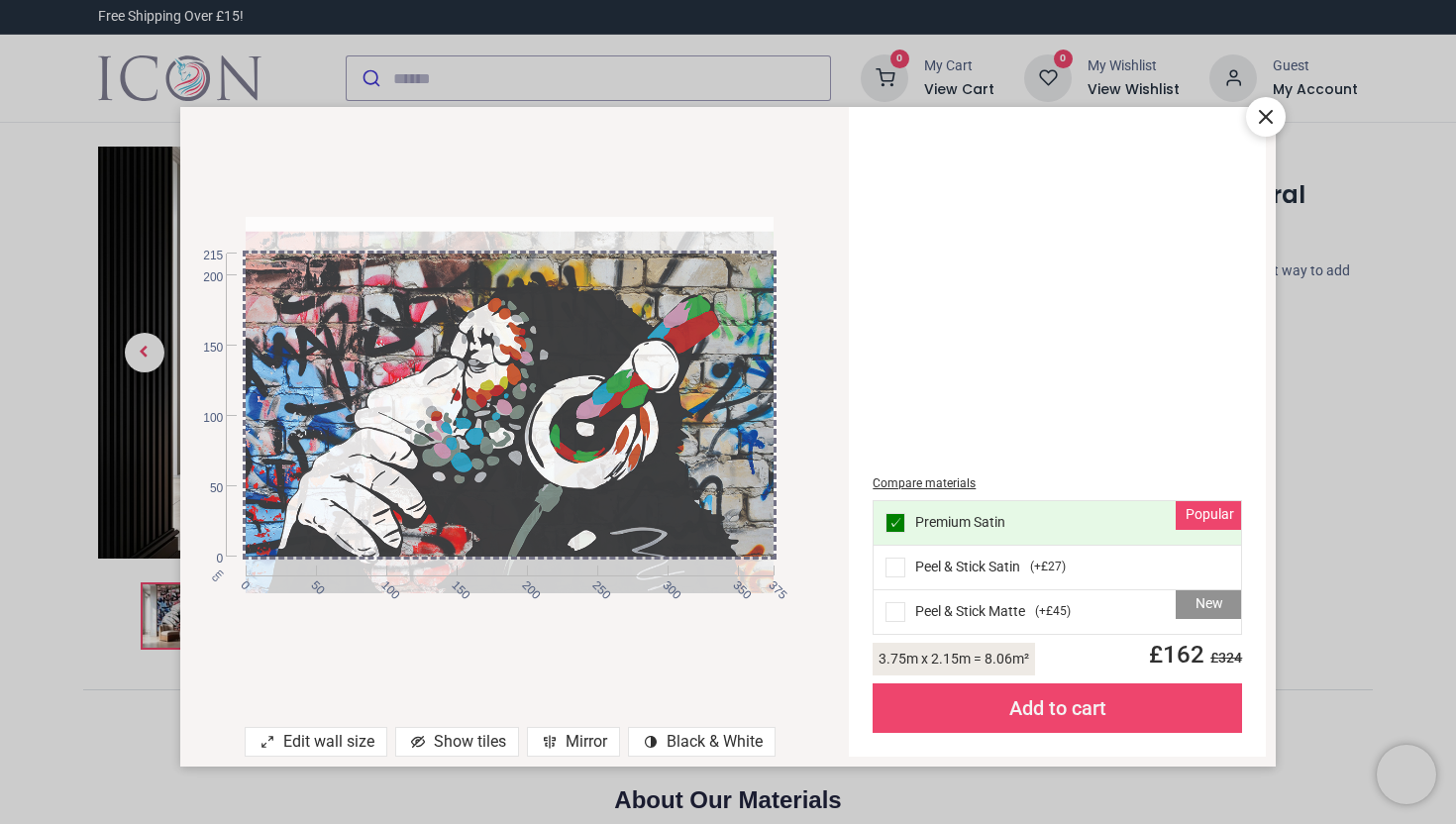 drag, startPoint x: 702, startPoint y: 522, endPoint x: 655, endPoint y: 529, distance: 47.518417 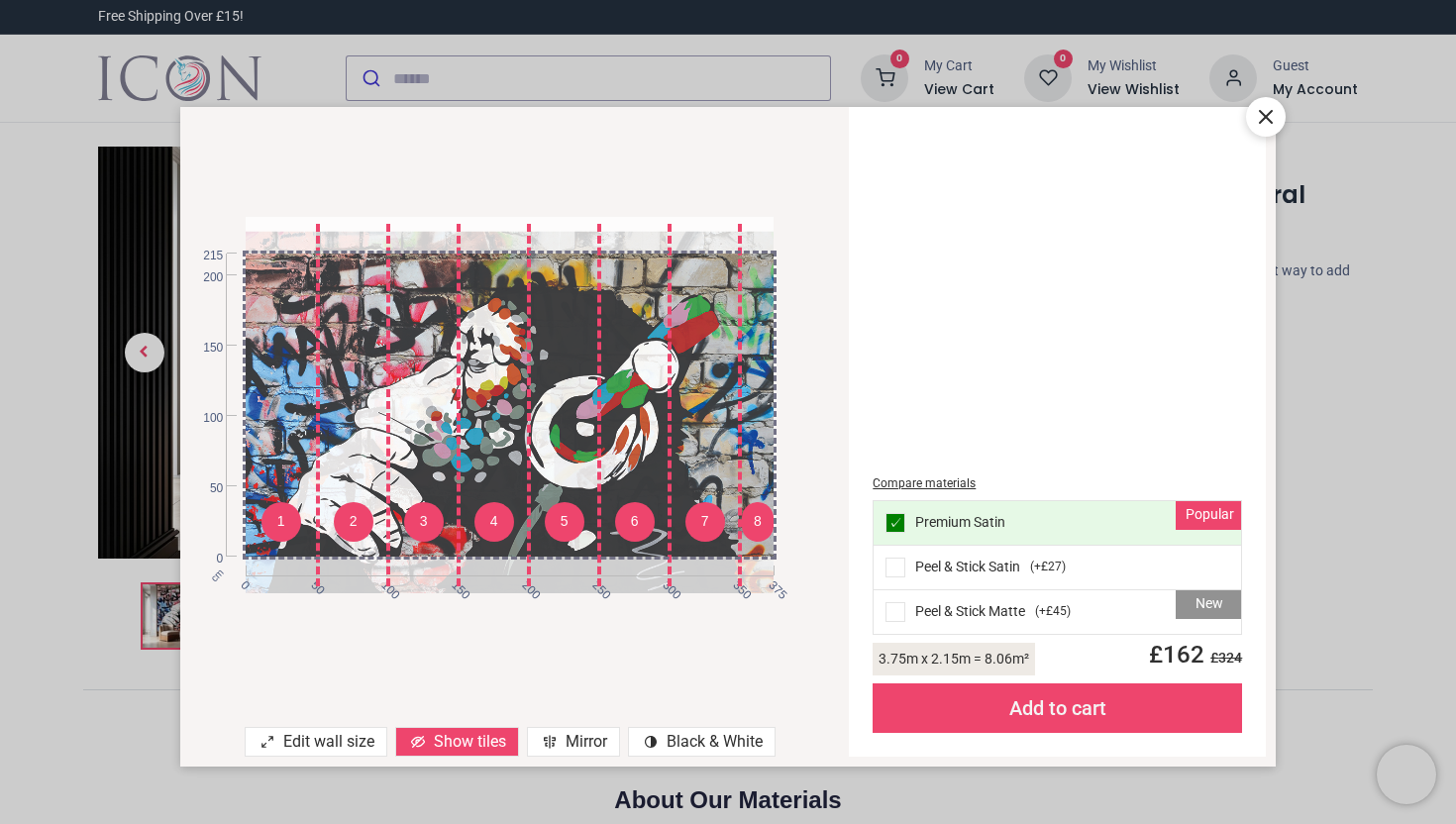 click on "Mirror" at bounding box center (573, 742) 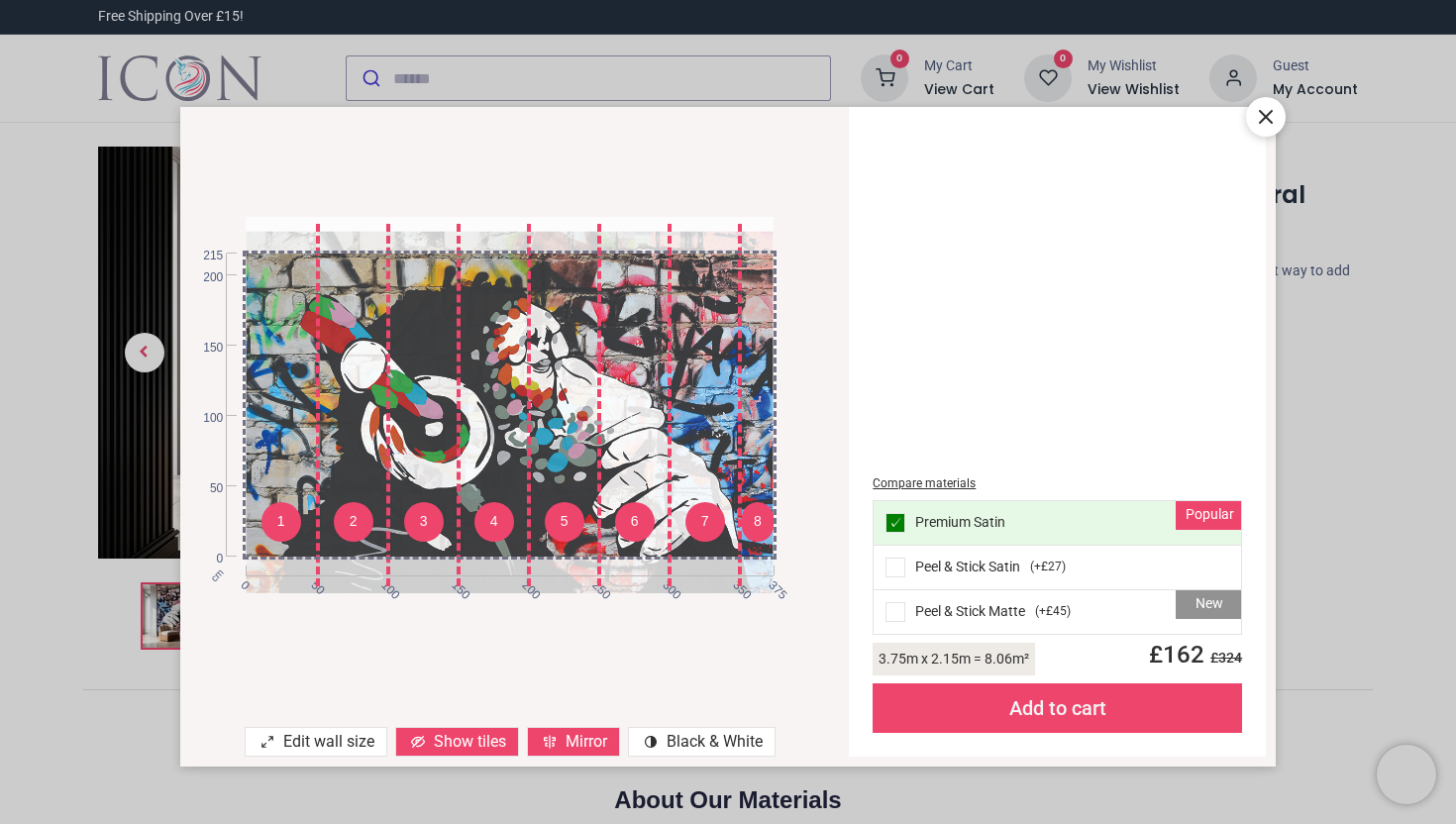 click on "1 2 3 4 5 6 7 8 cm 0 50 100 150 200 250 300 350 375 0 50 100 150 200 215" at bounding box center (510, 405) 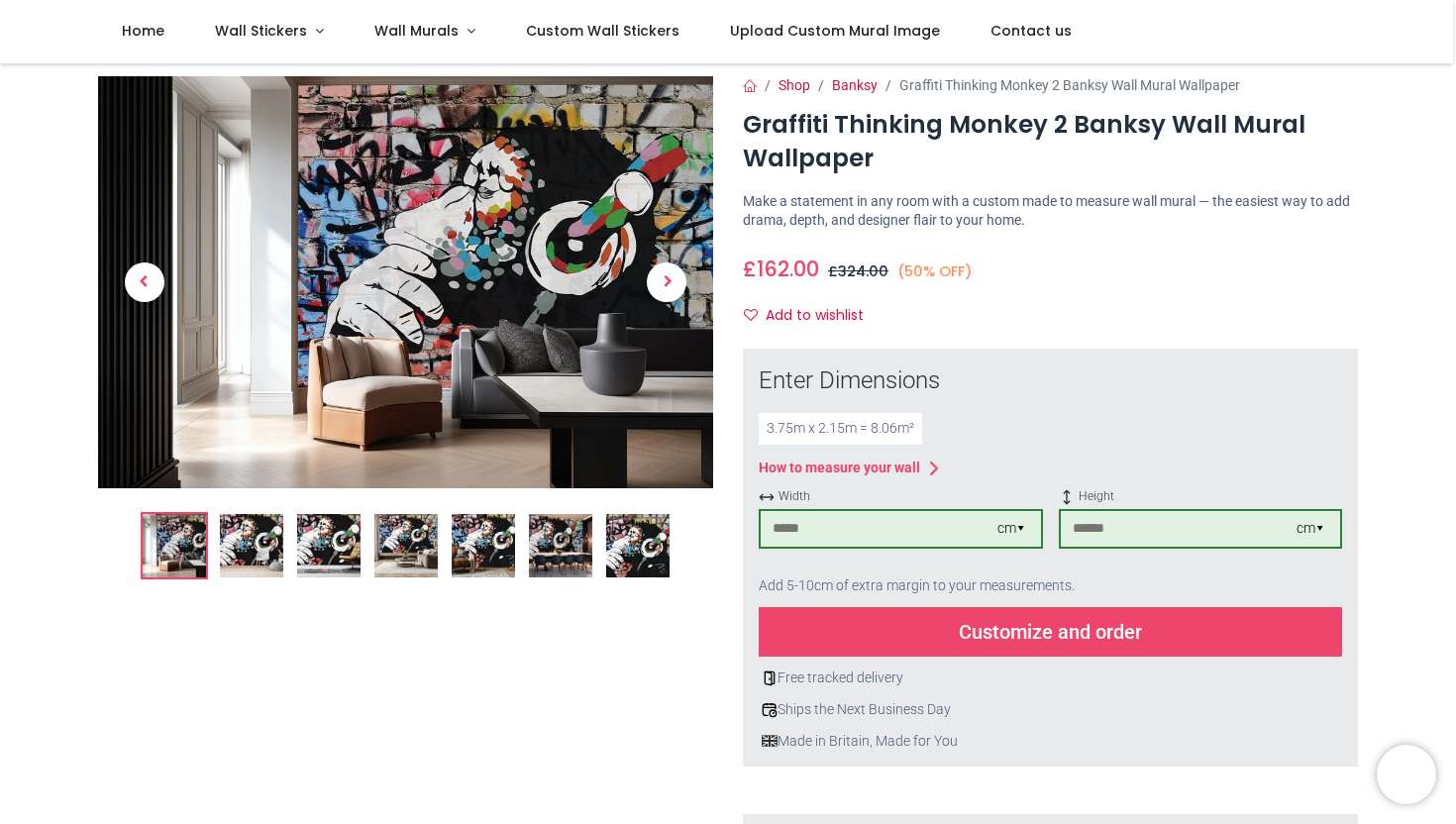 scroll, scrollTop: 0, scrollLeft: 0, axis: both 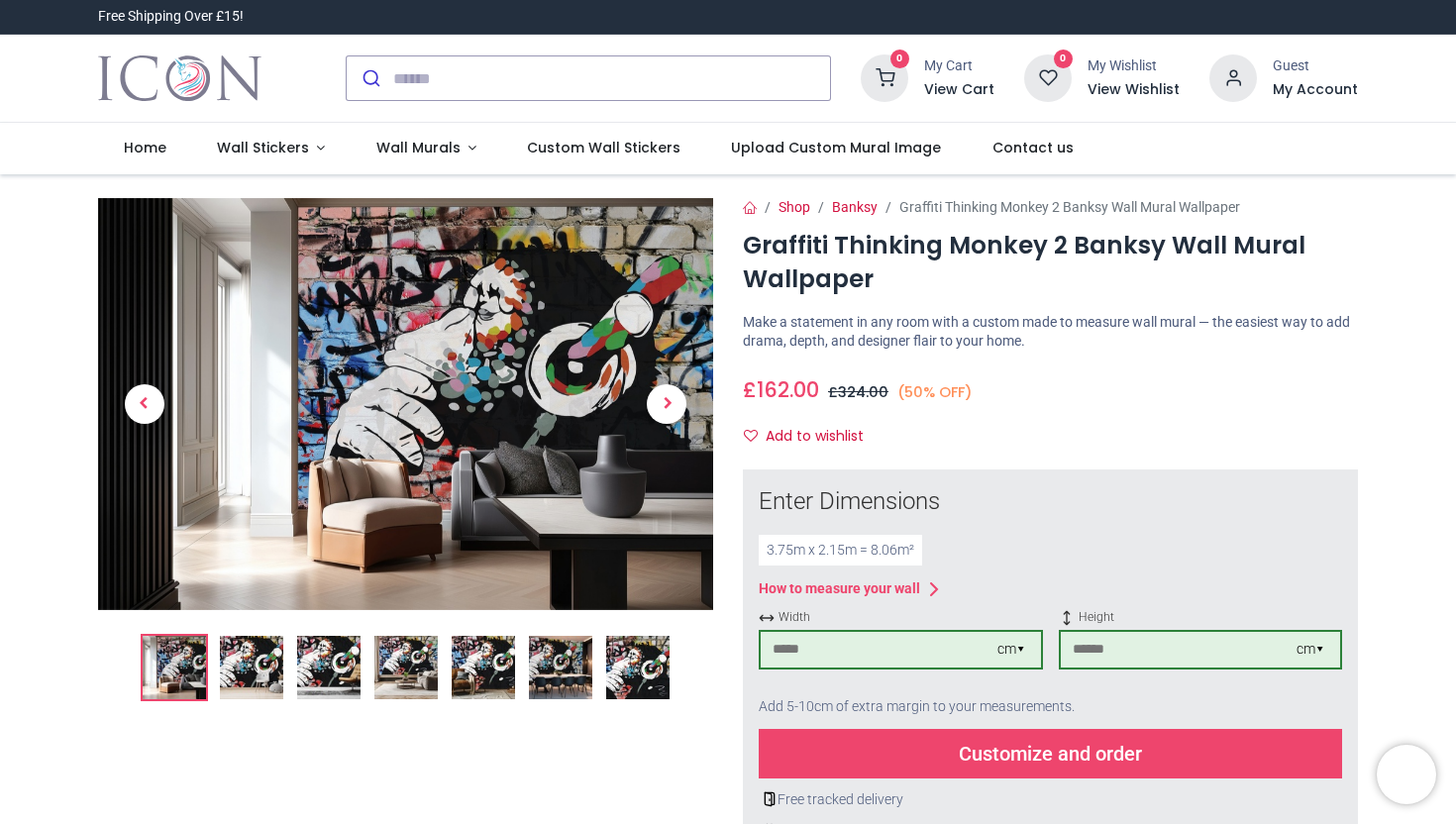 click at bounding box center [405, 404] 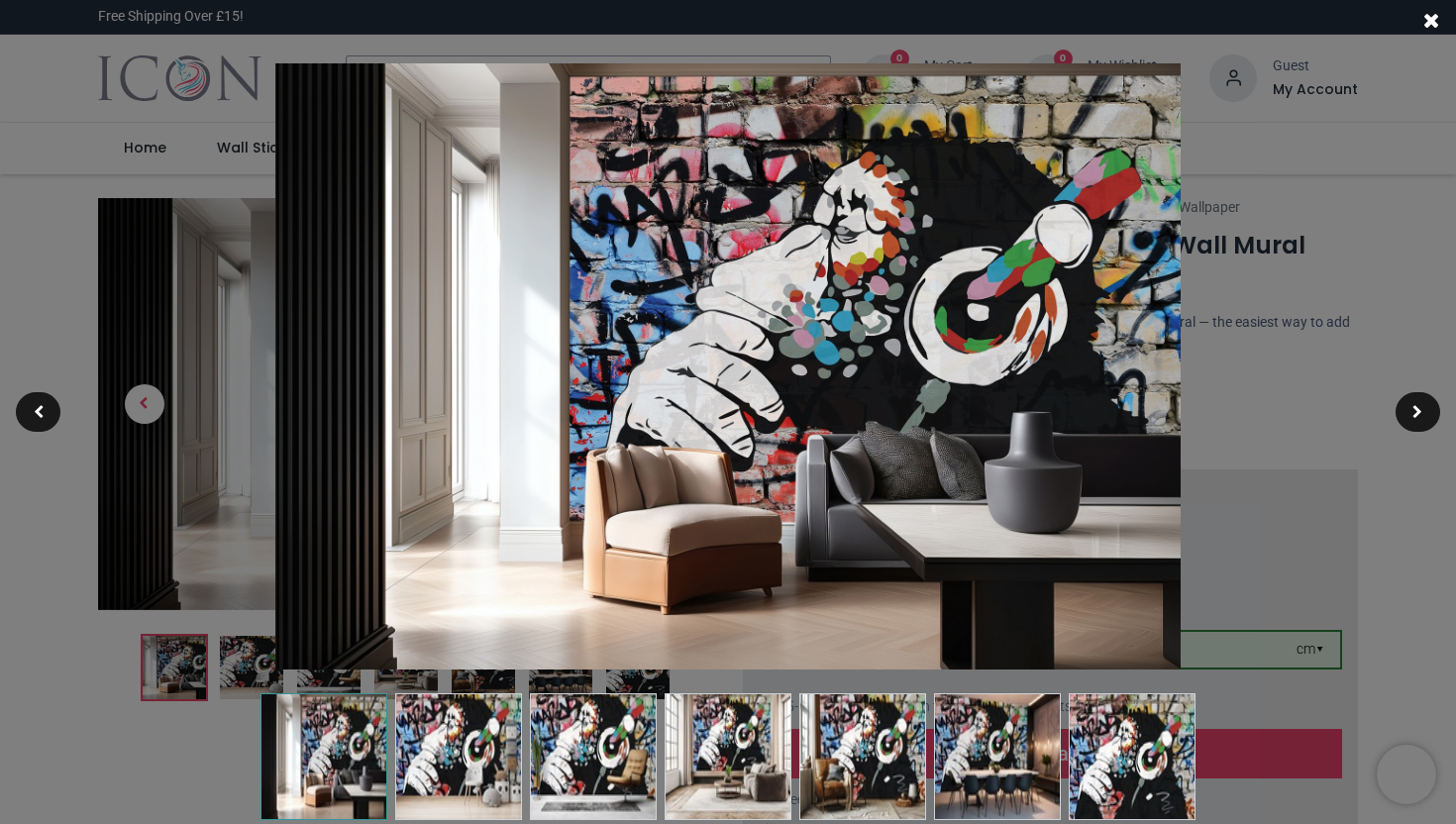click at bounding box center (728, 412) 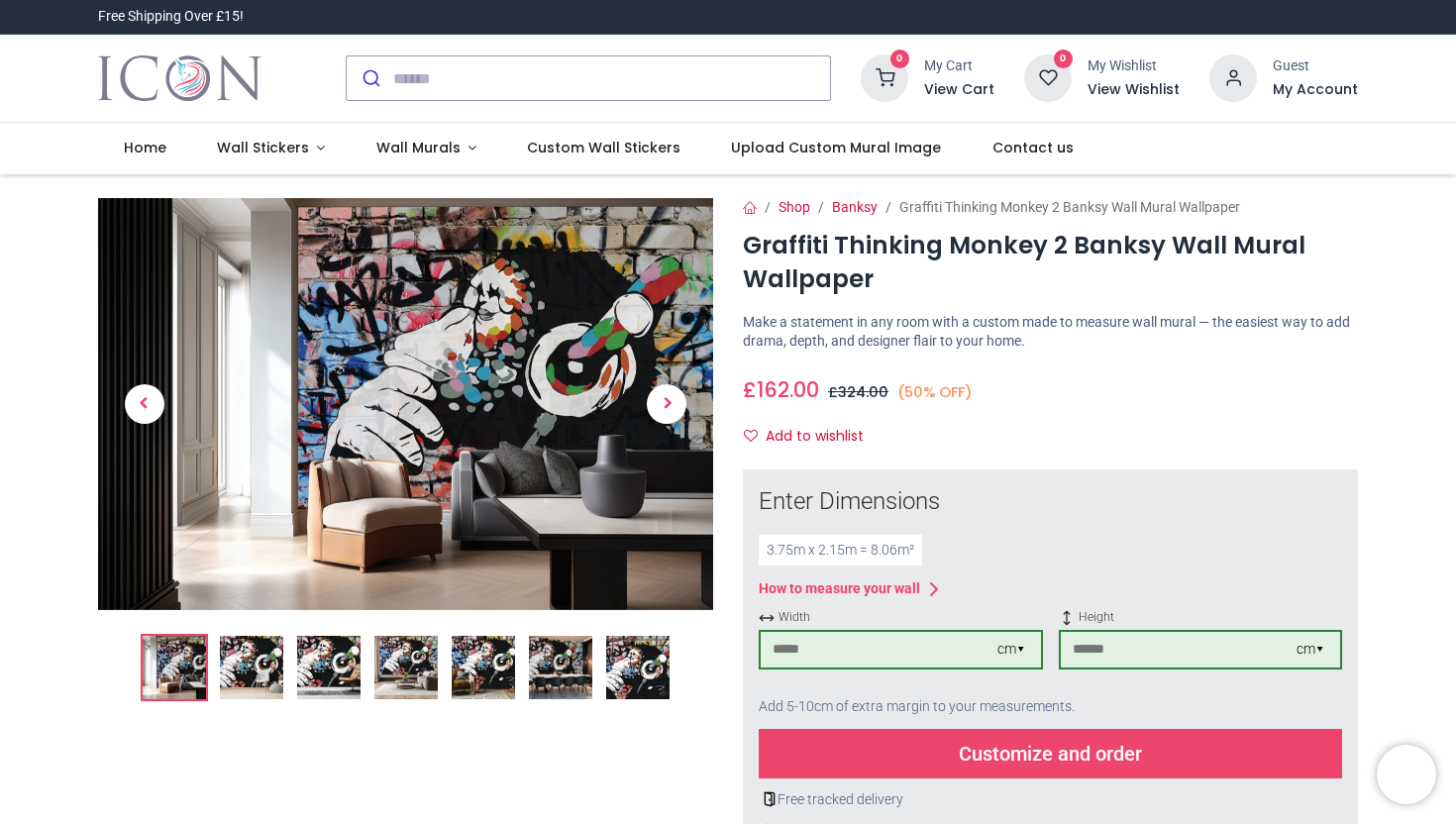 click at bounding box center (252, 668) 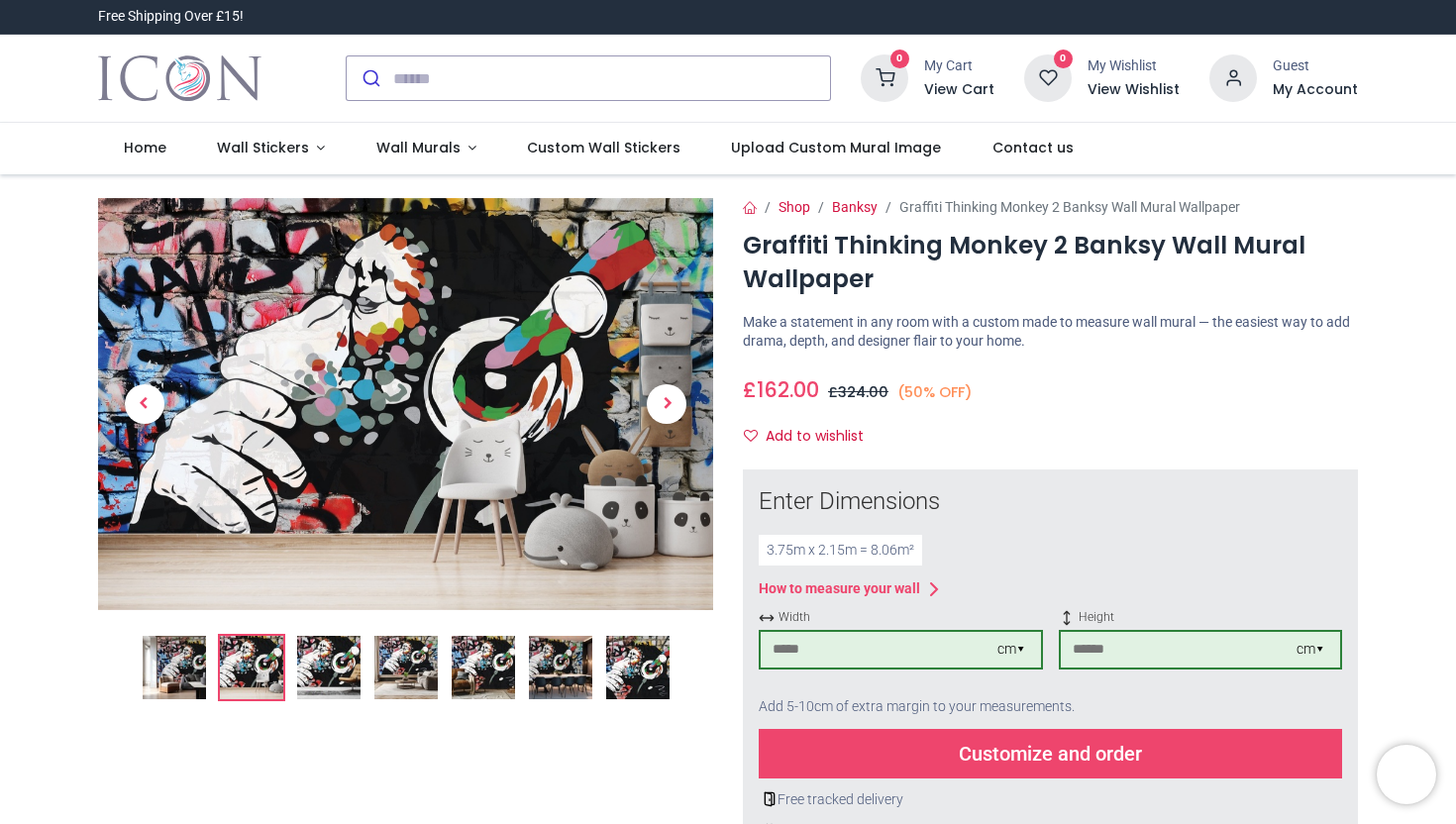 click at bounding box center [405, 404] 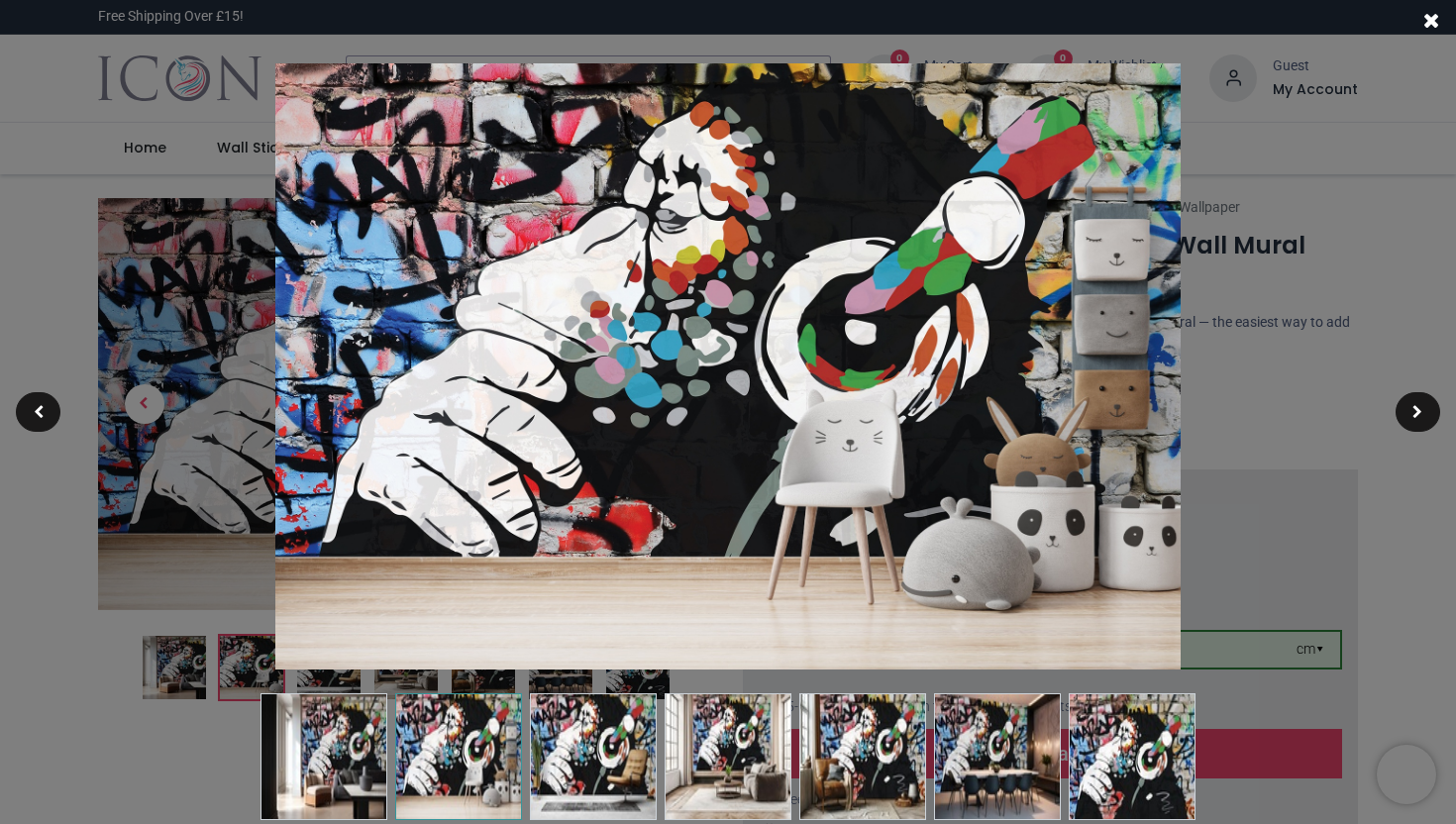 click at bounding box center [459, 757] 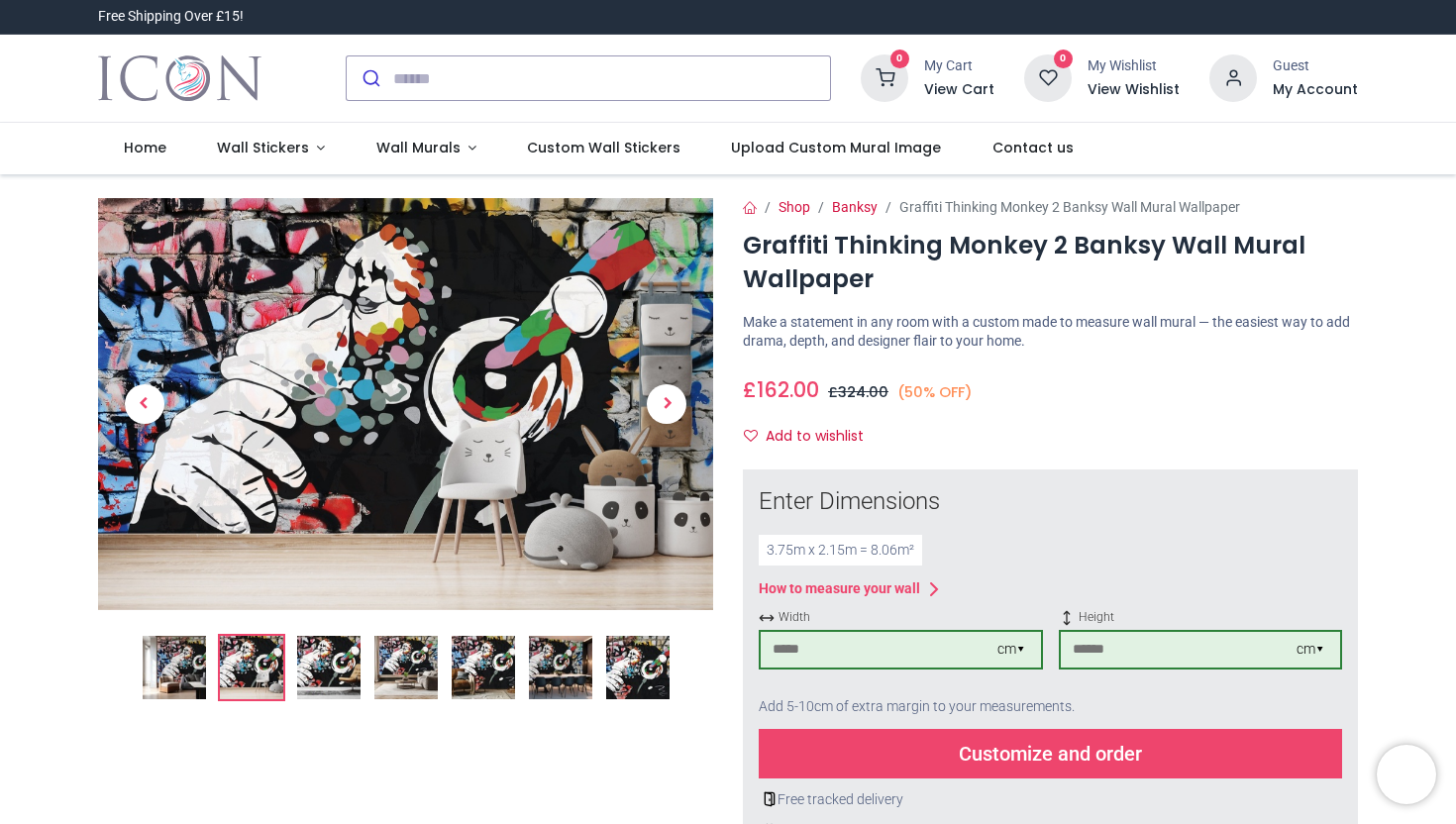 click at bounding box center (174, 668) 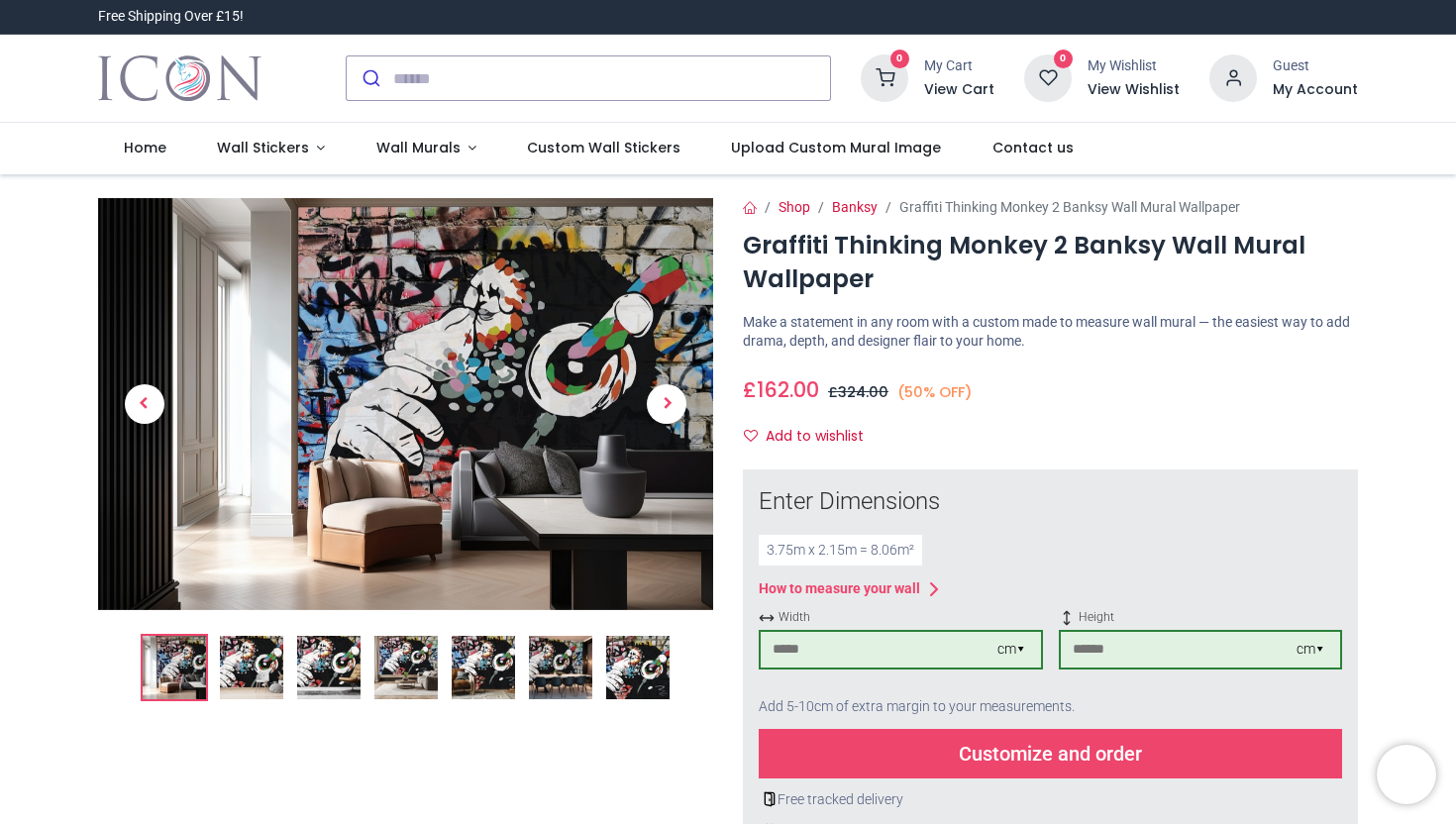 click at bounding box center (406, 668) 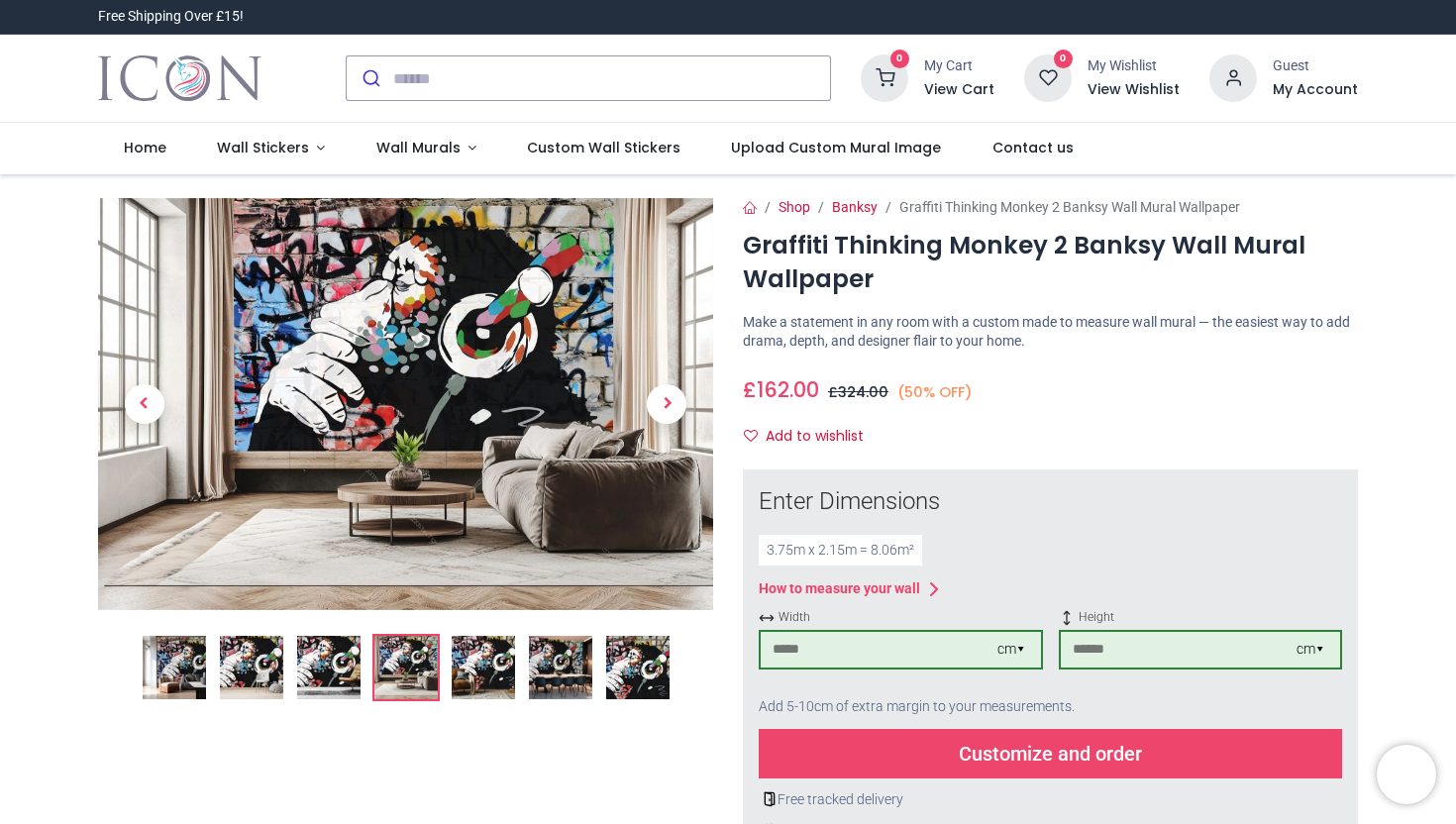 click at bounding box center [405, 404] 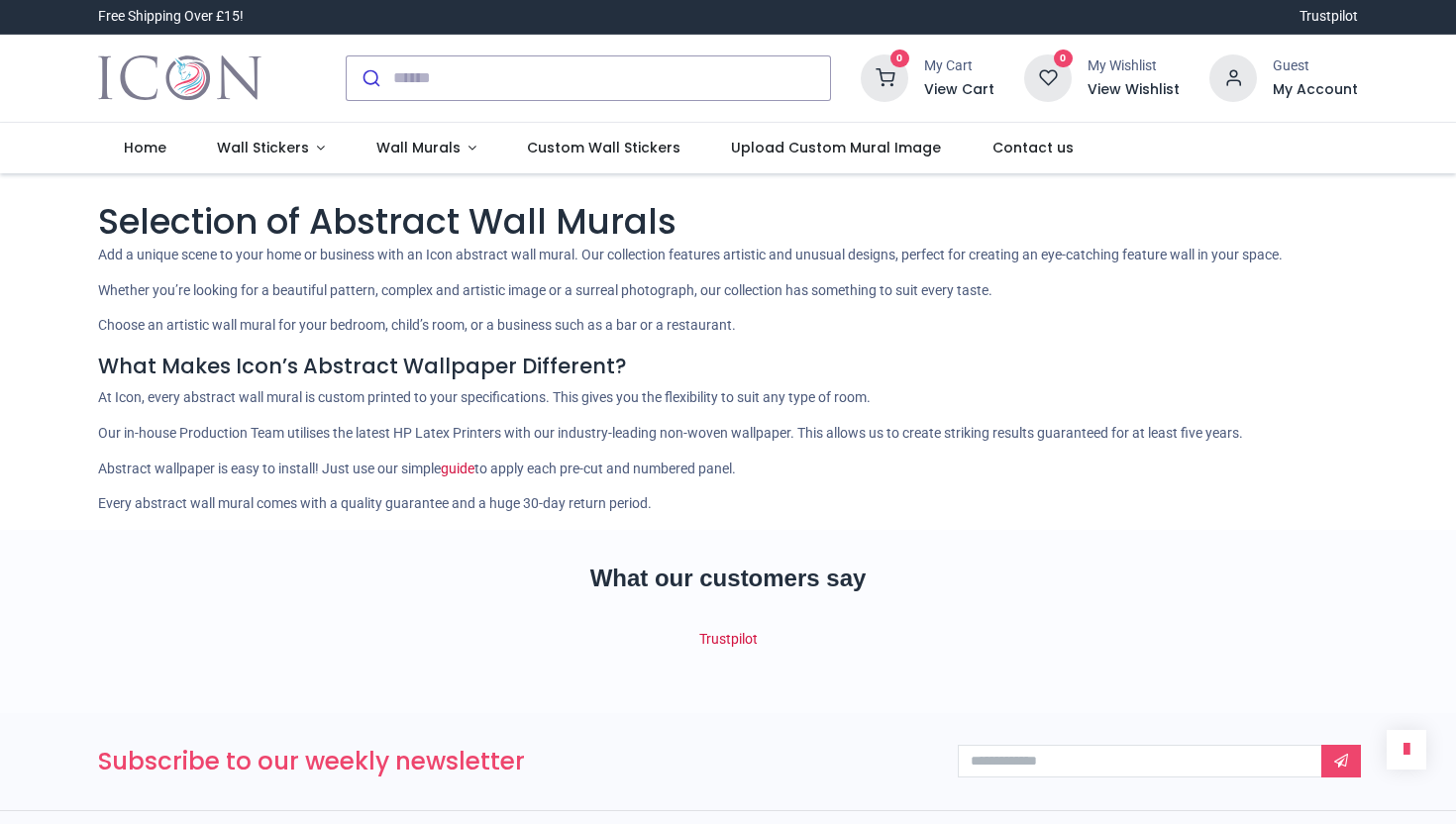 scroll, scrollTop: 0, scrollLeft: 0, axis: both 